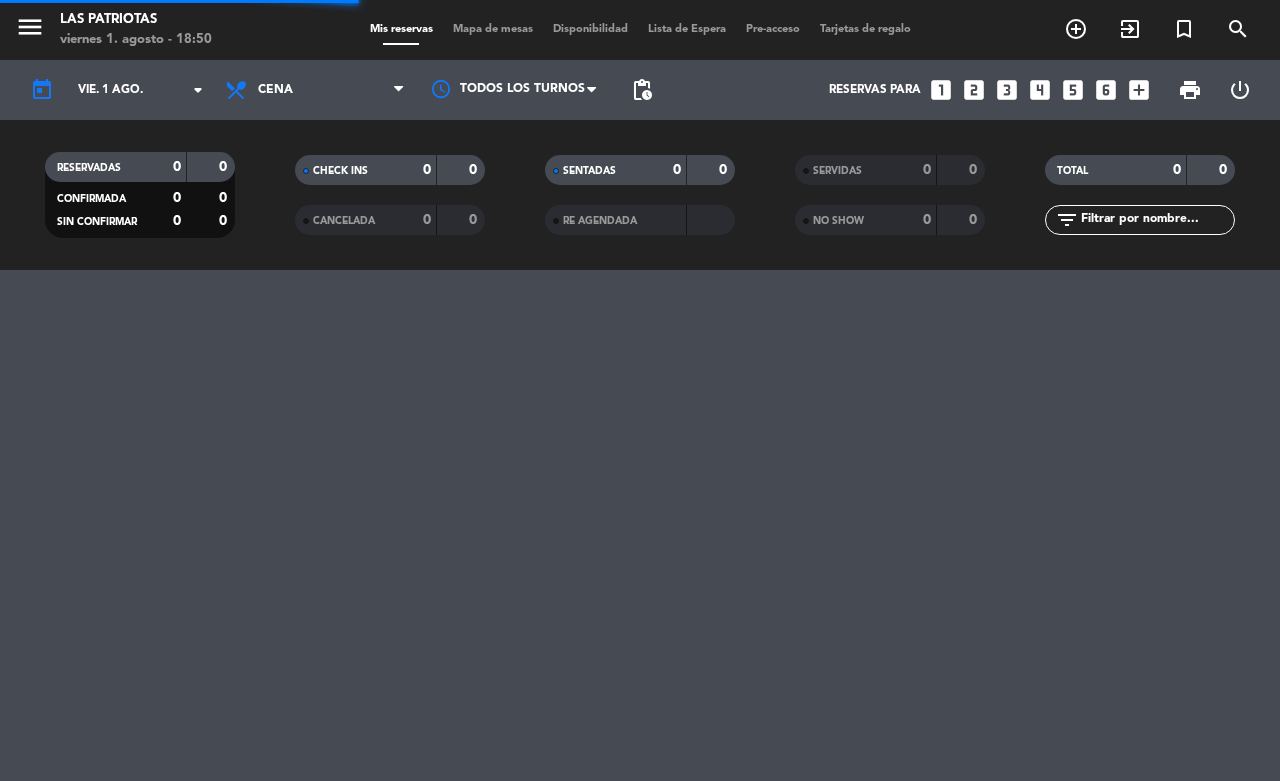scroll, scrollTop: 0, scrollLeft: 0, axis: both 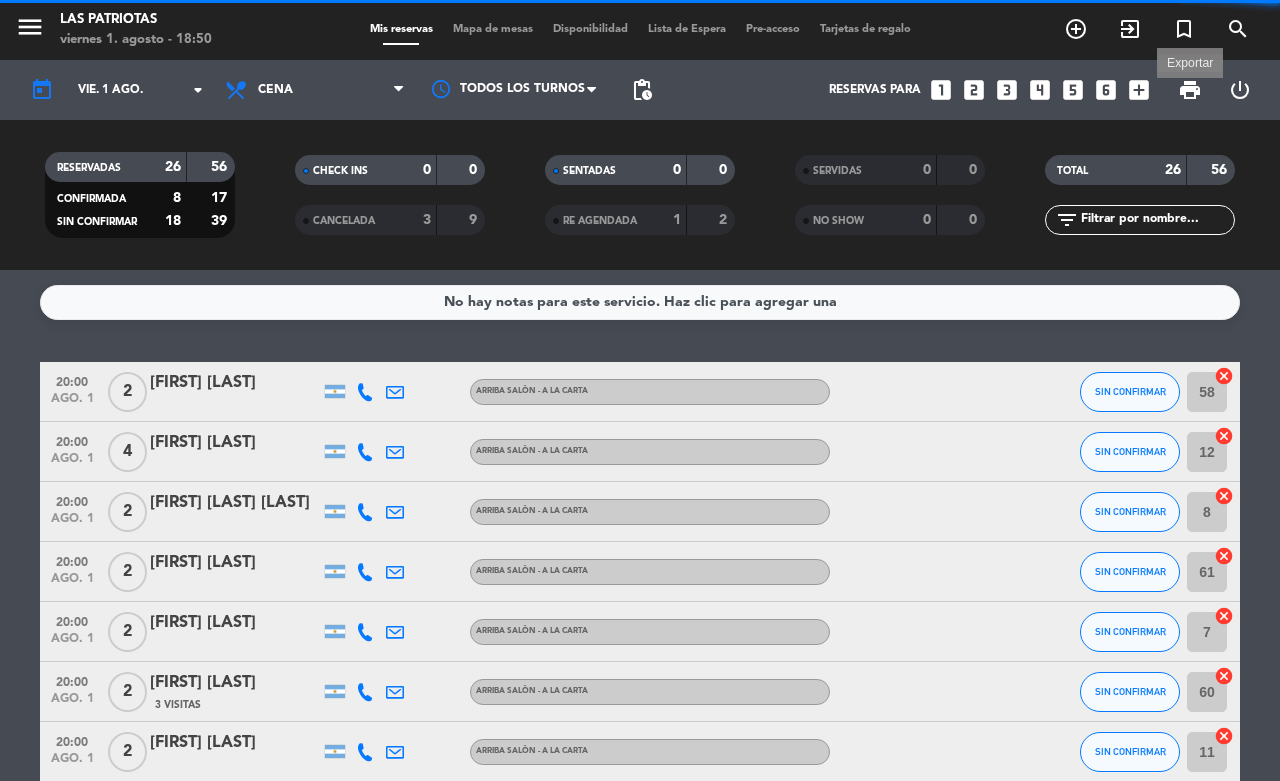 click on "print" at bounding box center (1190, 90) 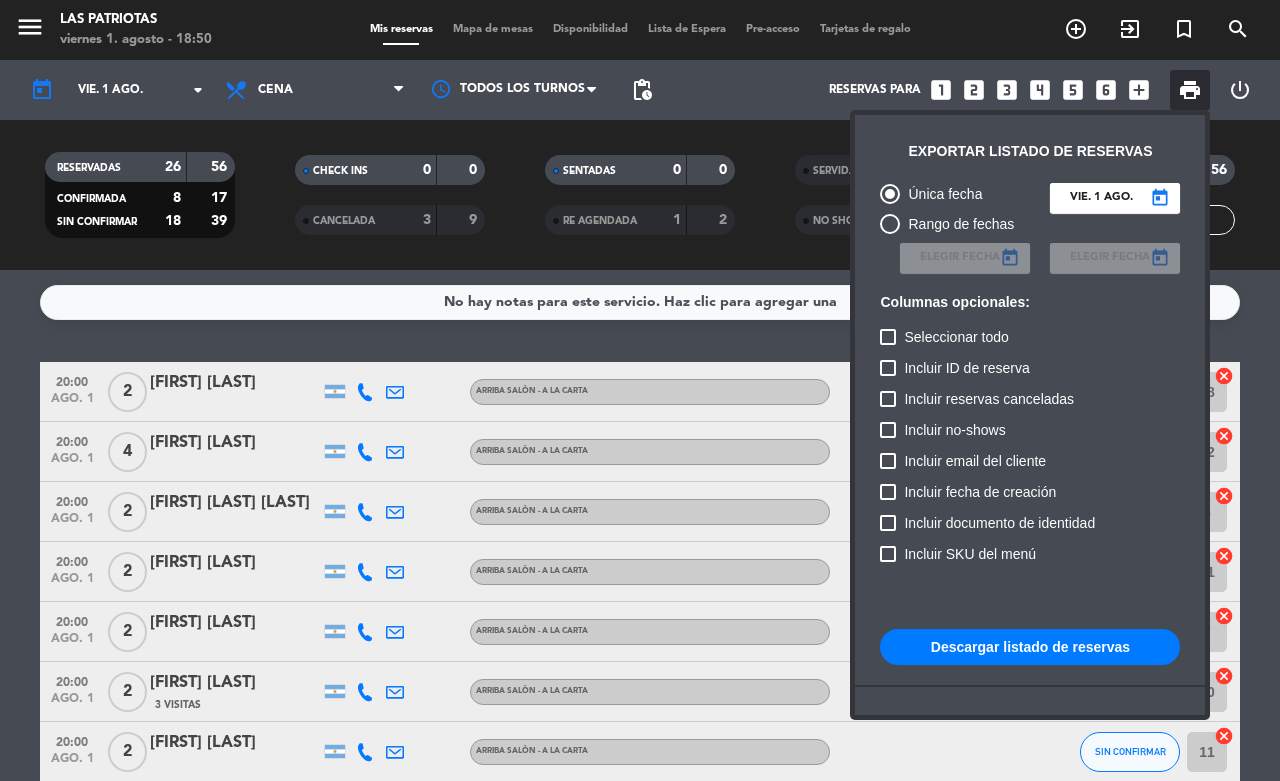 click on "Descargar listado de reservas" at bounding box center [1030, 647] 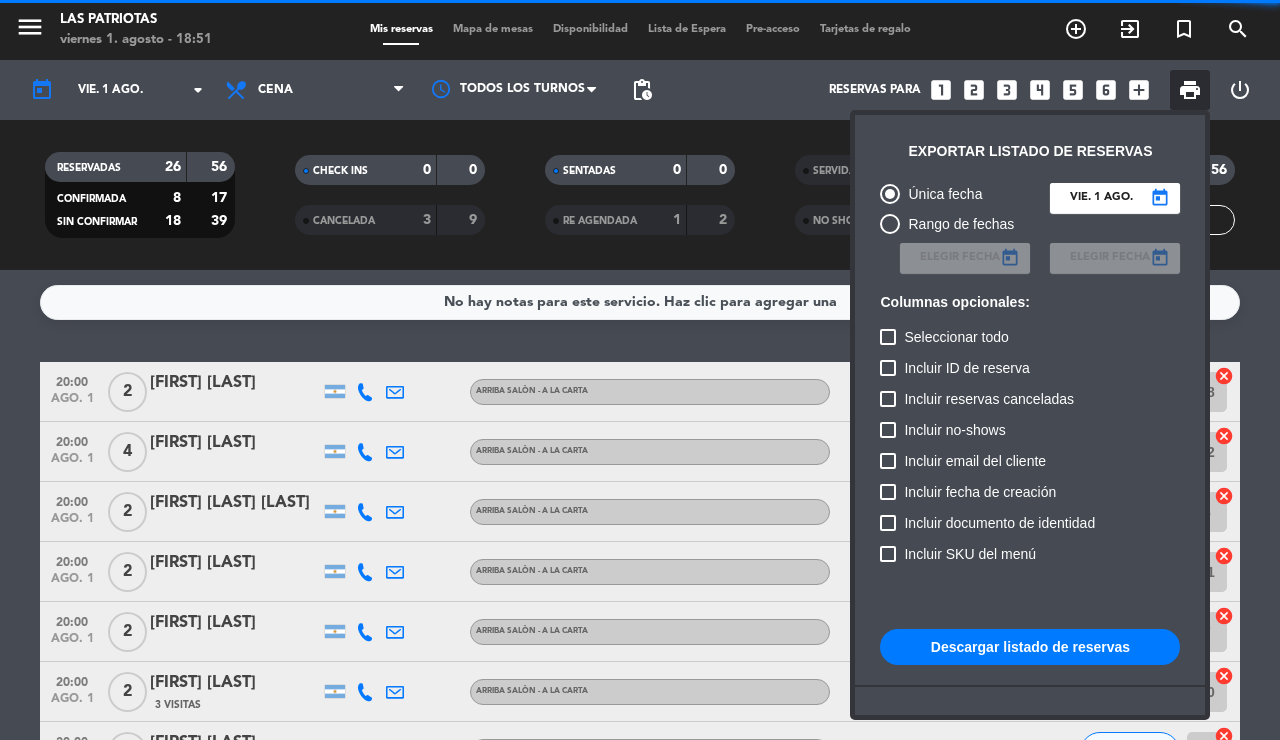 click at bounding box center (640, 370) 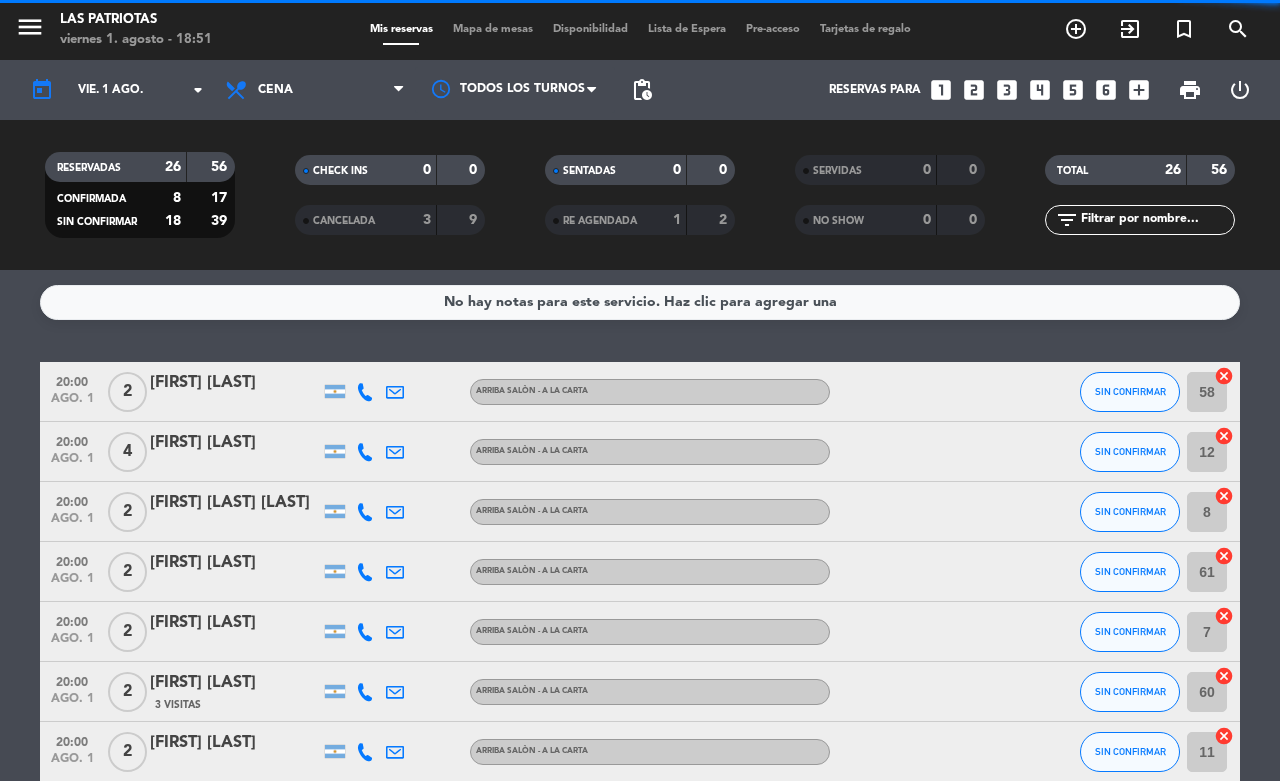 click on "20:00   ago. 1   2   [FIRST] [LAST]   ARRIBA SALÒN - A LA CARTA SIN CONFIRMAR 58  cancel   20:00   ago. 1   4   [FIRST] [LAST]   ARRIBA SALÒN - A LA CARTA SIN CONFIRMAR 12  cancel   20:00   ago. 1   2   [FIRST] [LAST] [LAST]   ARRIBA SALÒN - A LA CARTA SIN CONFIRMAR 8  cancel   20:00   ago. 1   2   [FIRST] [LAST]   ARRIBA SALÒN - A LA CARTA SIN CONFIRMAR 61  cancel   20:00   ago. 1   2   [FIRST] [LAST]   ARRIBA SALÒN - A LA CARTA SIN CONFIRMAR 7  cancel   20:00   ago. 1   2   [FIRST] [LAST]   3 Visitas   ARRIBA SALÒN - A LA CARTA SIN CONFIRMAR 60  cancel   20:00   ago. 1   2   [FIRST] [LAST]   ARRIBA SALÒN - A LA CARTA SIN CONFIRMAR 11  cancel   20:00   ago. 1   2   [FIRST] [LAST]   ARRIBA SALÒN - A LA CARTA SIN CONFIRMAR 1  cancel   21:00   ago. 1   2   [FIRST] [LAST]   1 Visita   ARRIBA SALÒN - A LA CARTA SIN CONFIRMAR 5  cancel   21:00   ago. 1   2   [FIRST] [LAST]   2 Visitas   ARRIBA SALÒN - A LA CARTA CONFIRMADA 16  cancel   21:00   ago. 1   2   [FIRST] [LAST]   1 Visita  CONFIRMADA 9 56" 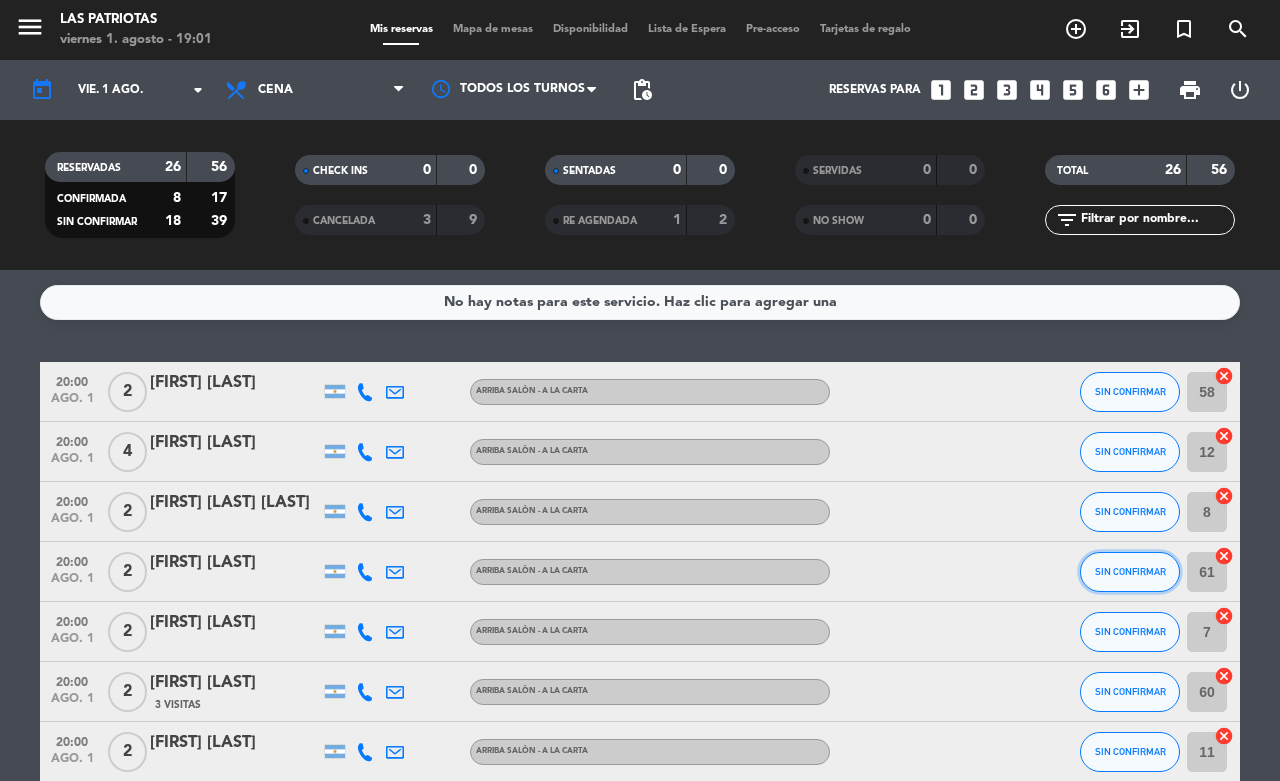 click on "SIN CONFIRMAR" 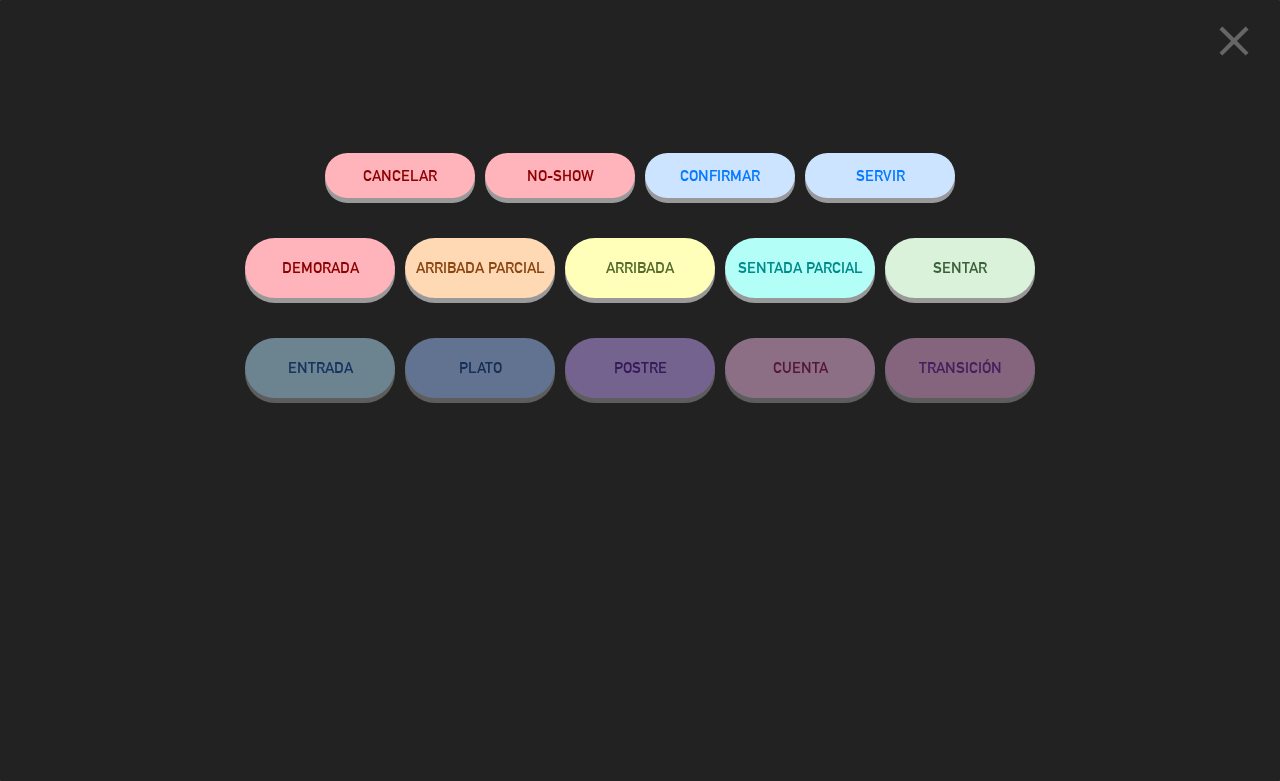 click on "CONFIRMAR" 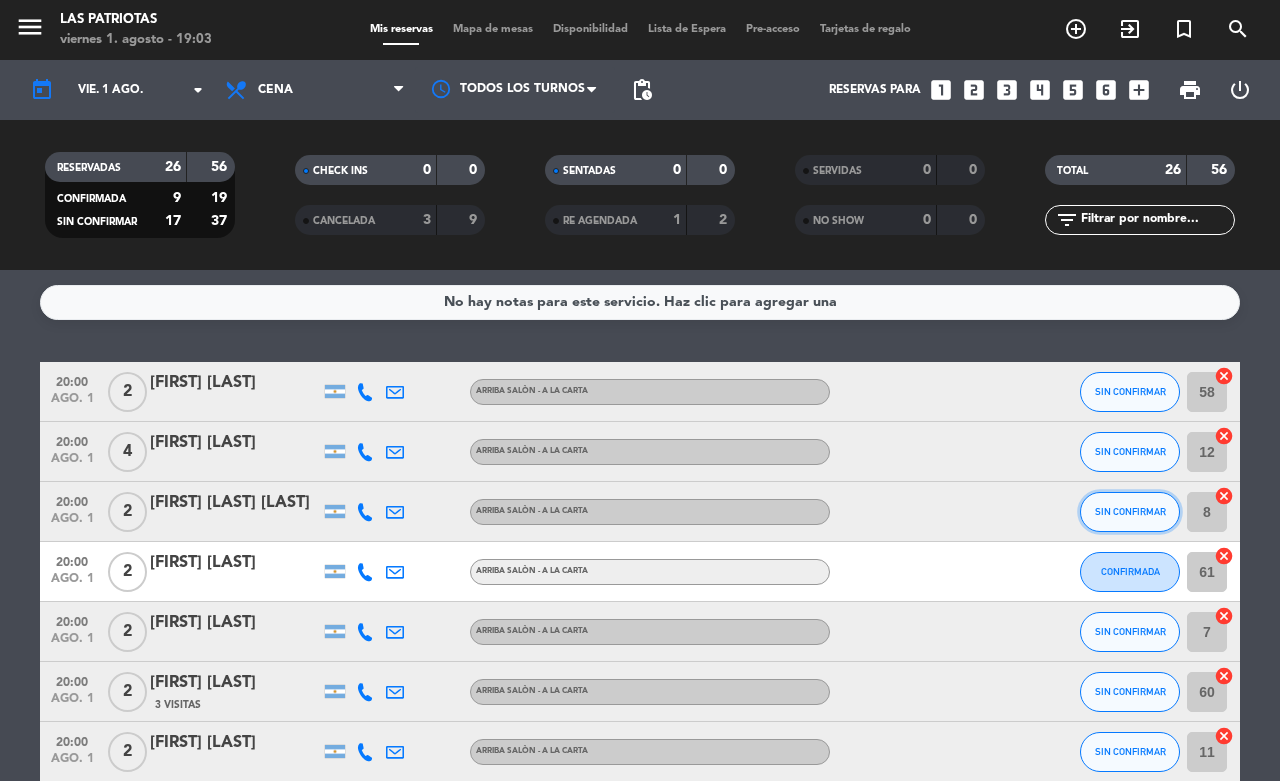 click on "SIN CONFIRMAR" 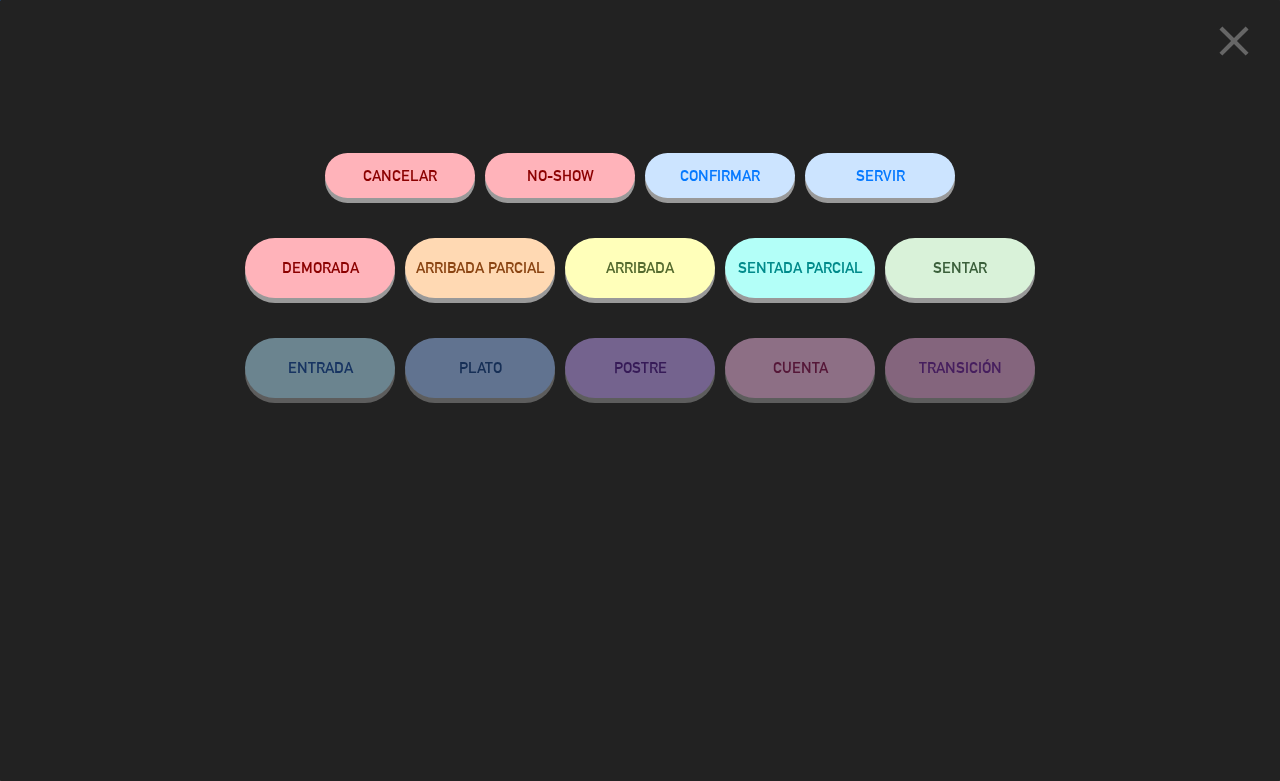 click on "CONFIRMAR" 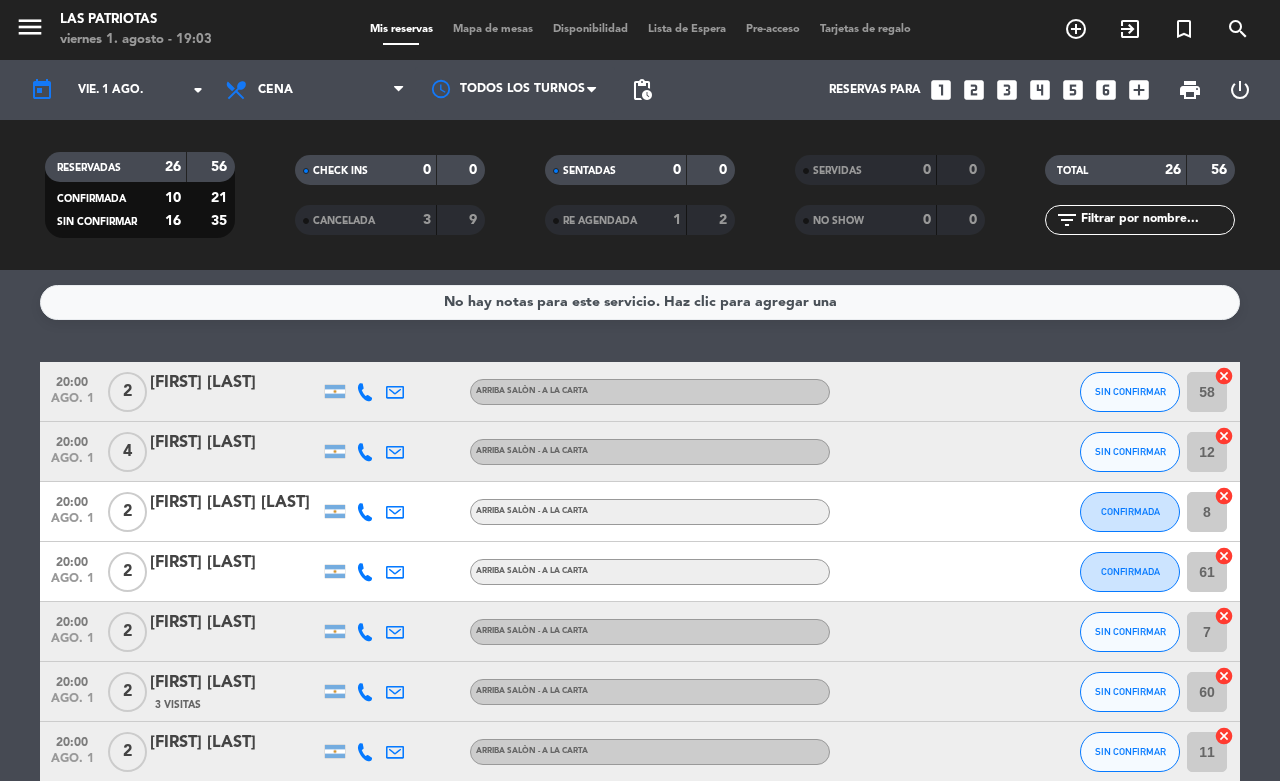 scroll, scrollTop: 250, scrollLeft: 0, axis: vertical 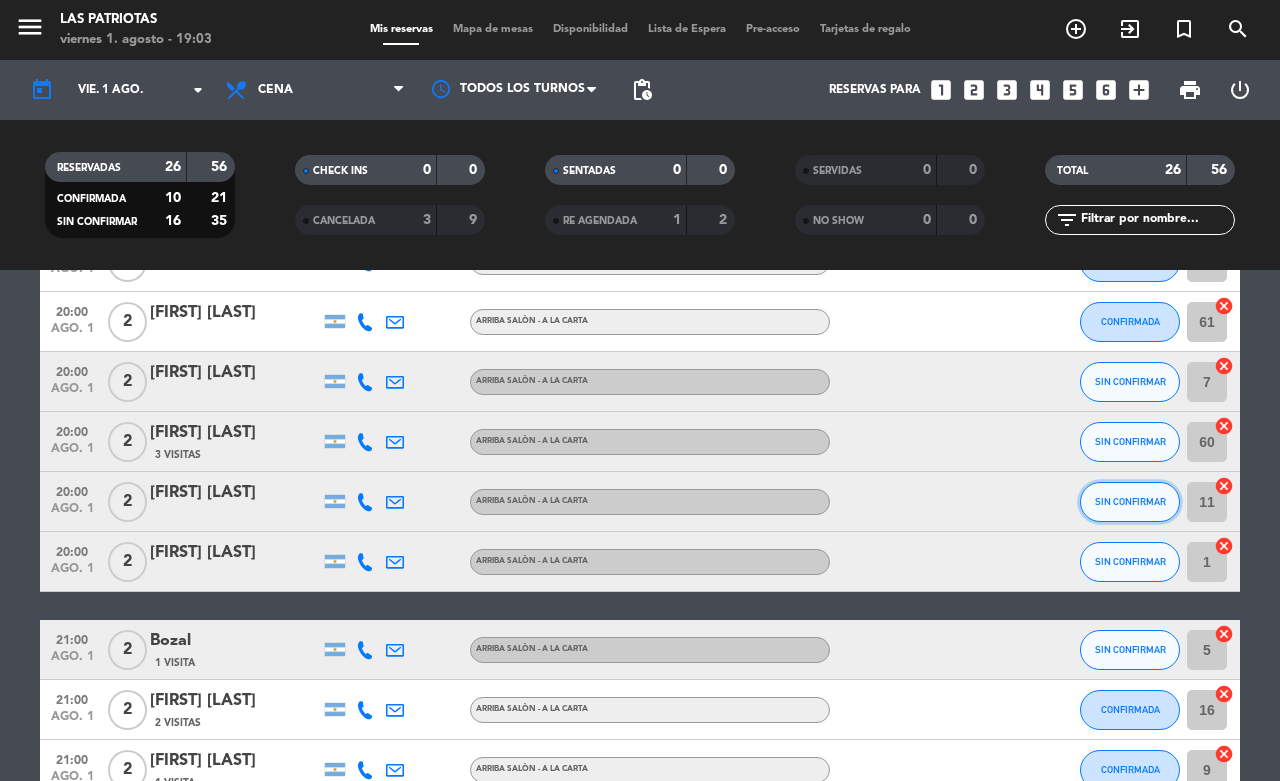 click on "SIN CONFIRMAR" 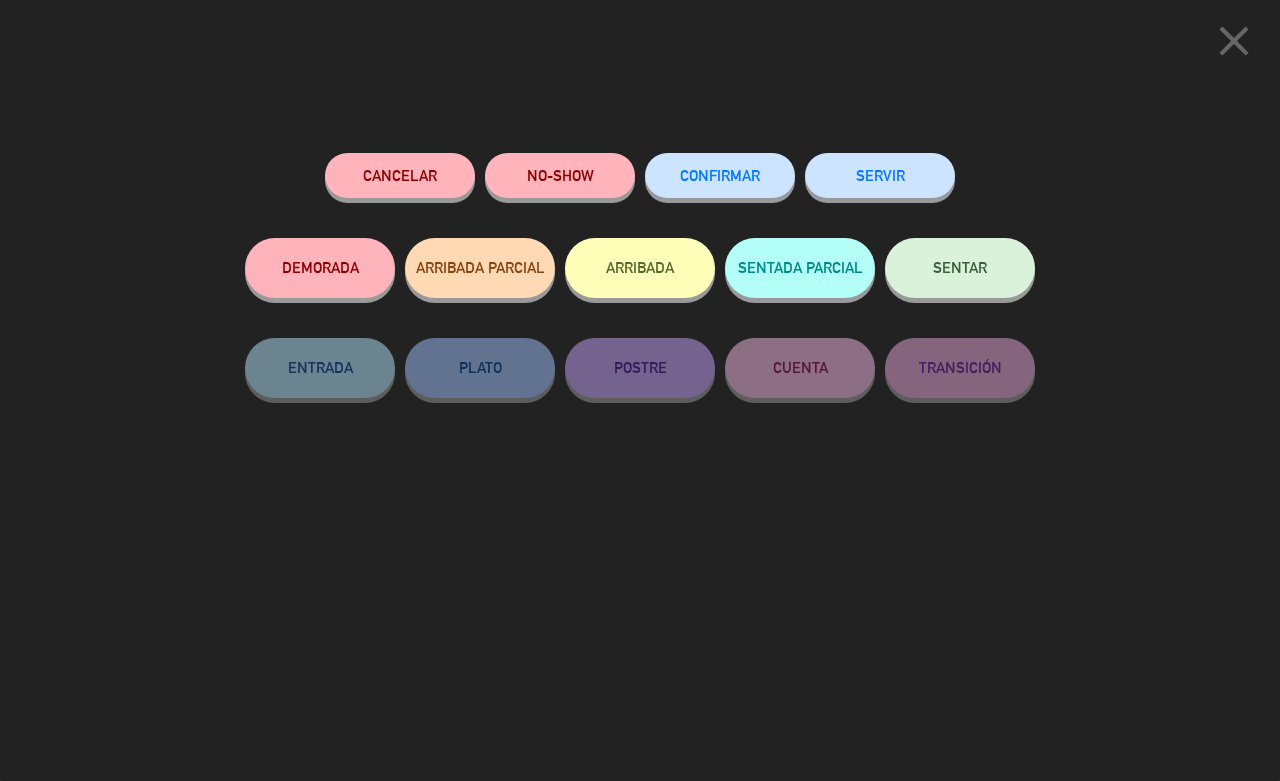 click on "CONFIRMAR" 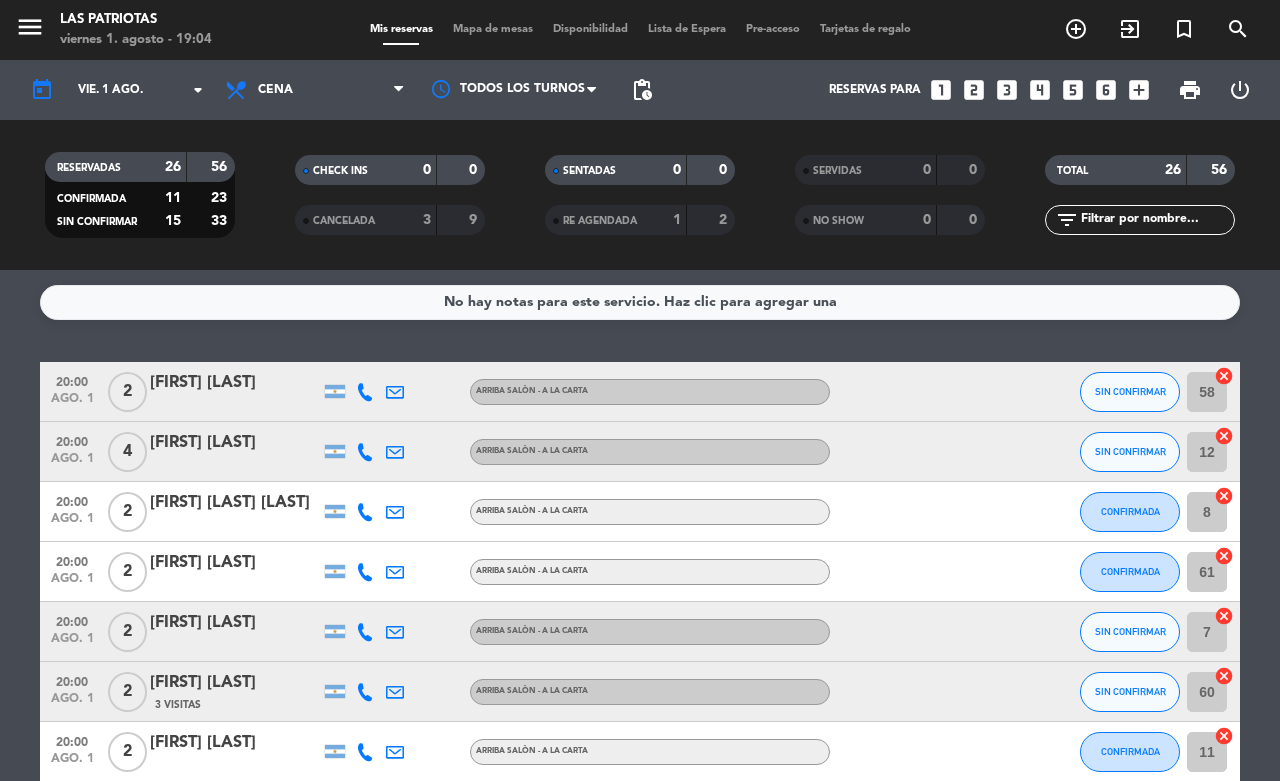 scroll, scrollTop: 125, scrollLeft: 0, axis: vertical 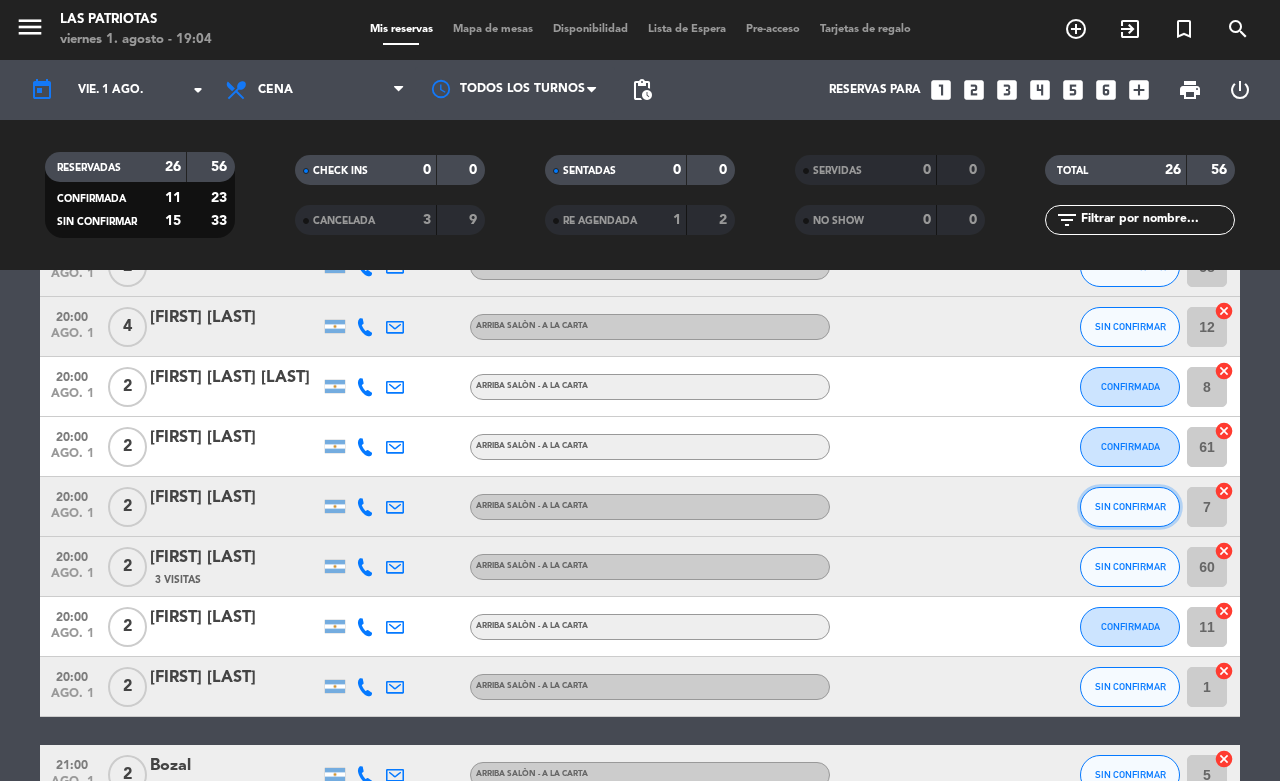click on "SIN CONFIRMAR" 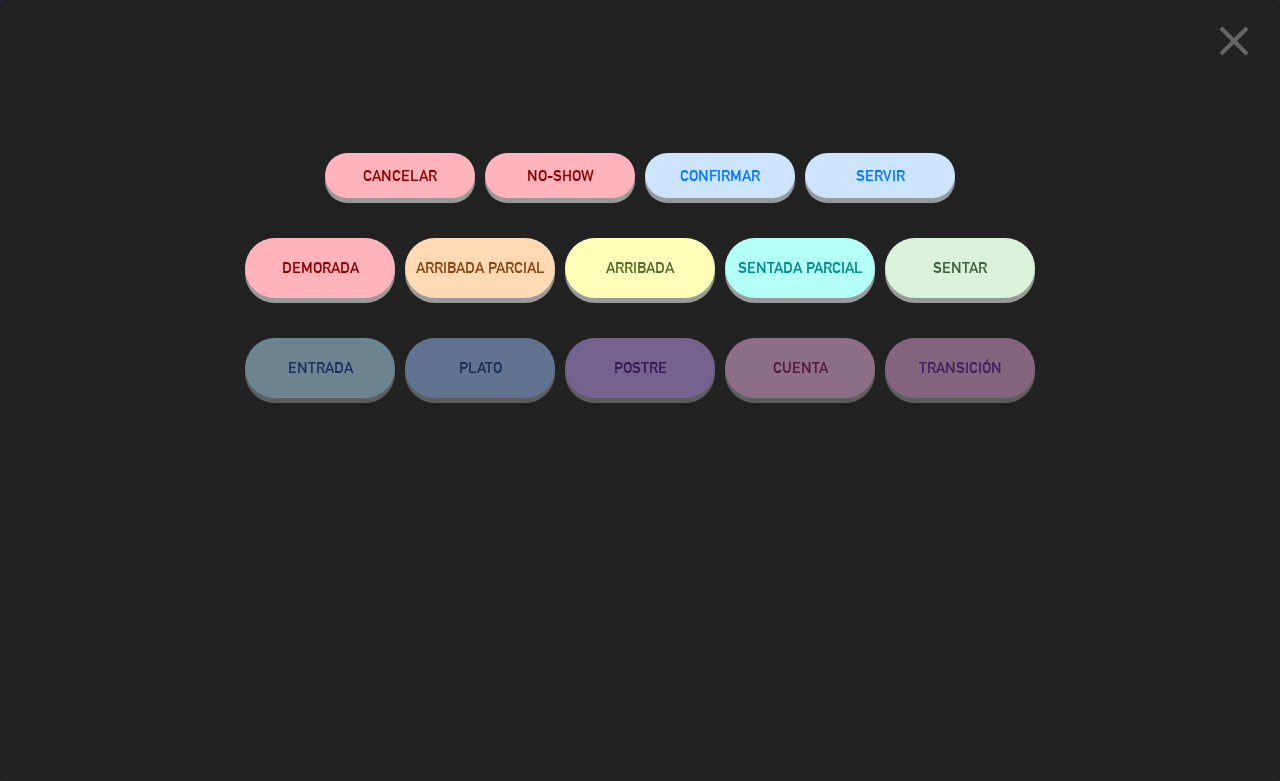 click on "CONFIRMAR" 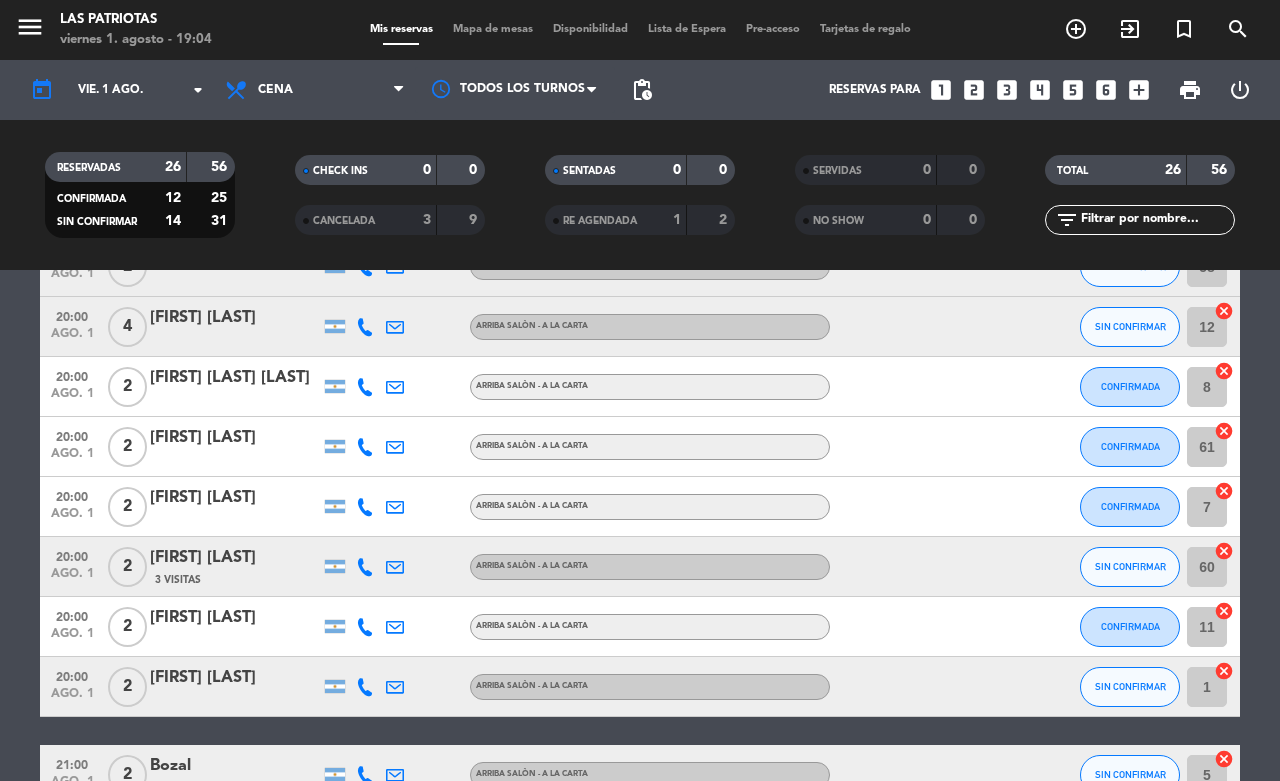 scroll, scrollTop: 0, scrollLeft: 0, axis: both 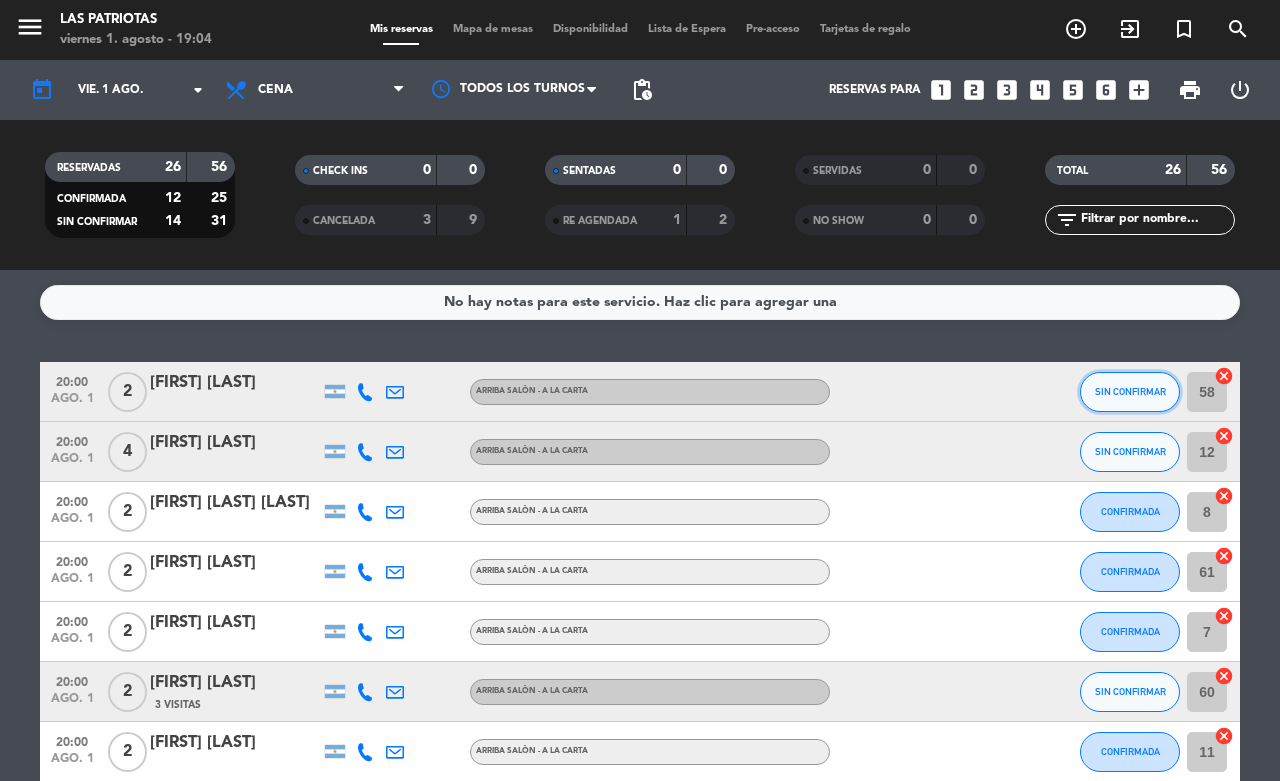 click on "SIN CONFIRMAR" 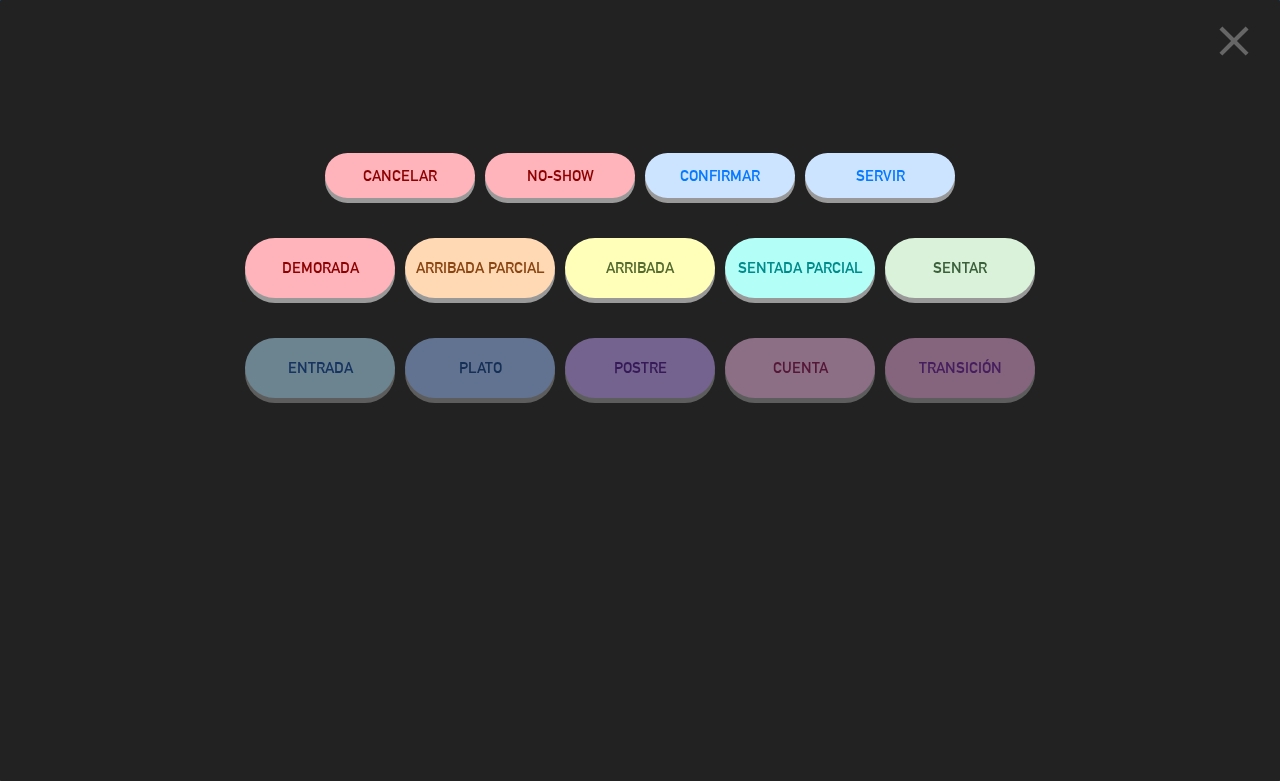 click on "CONFIRMAR" 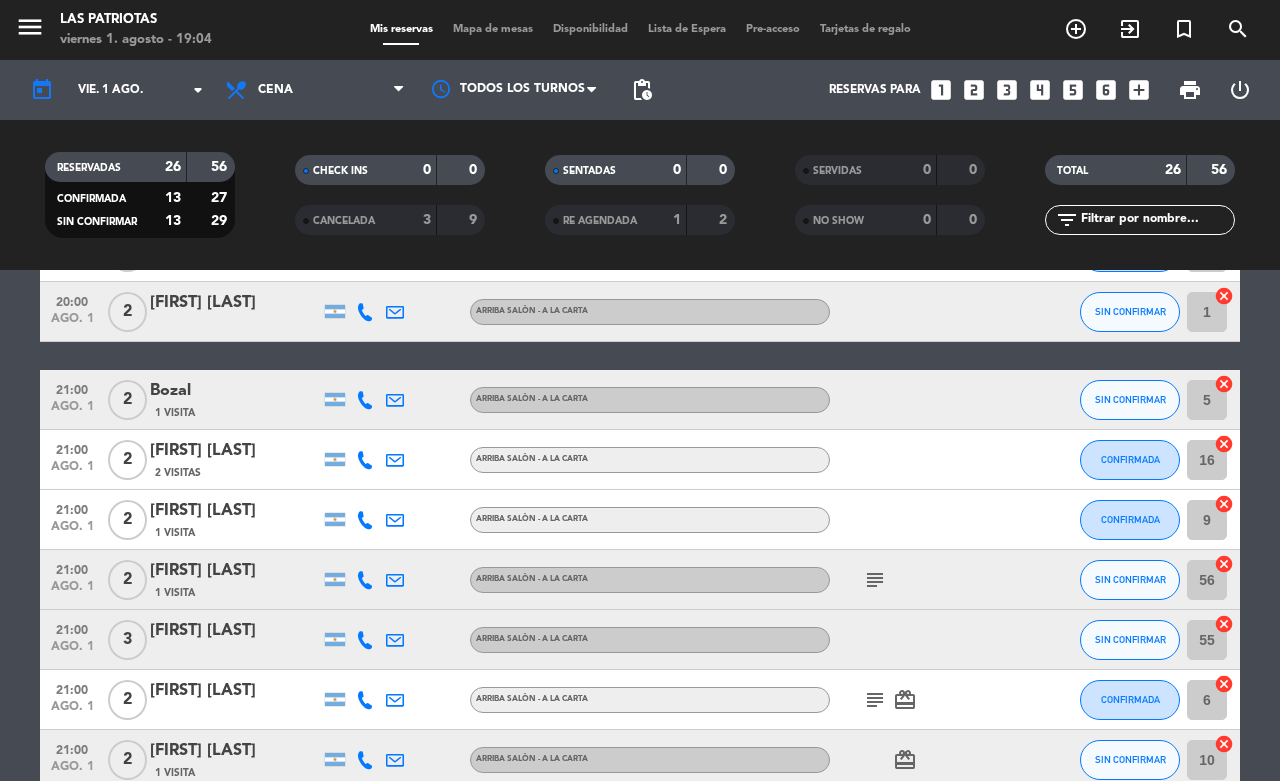 scroll, scrollTop: 750, scrollLeft: 0, axis: vertical 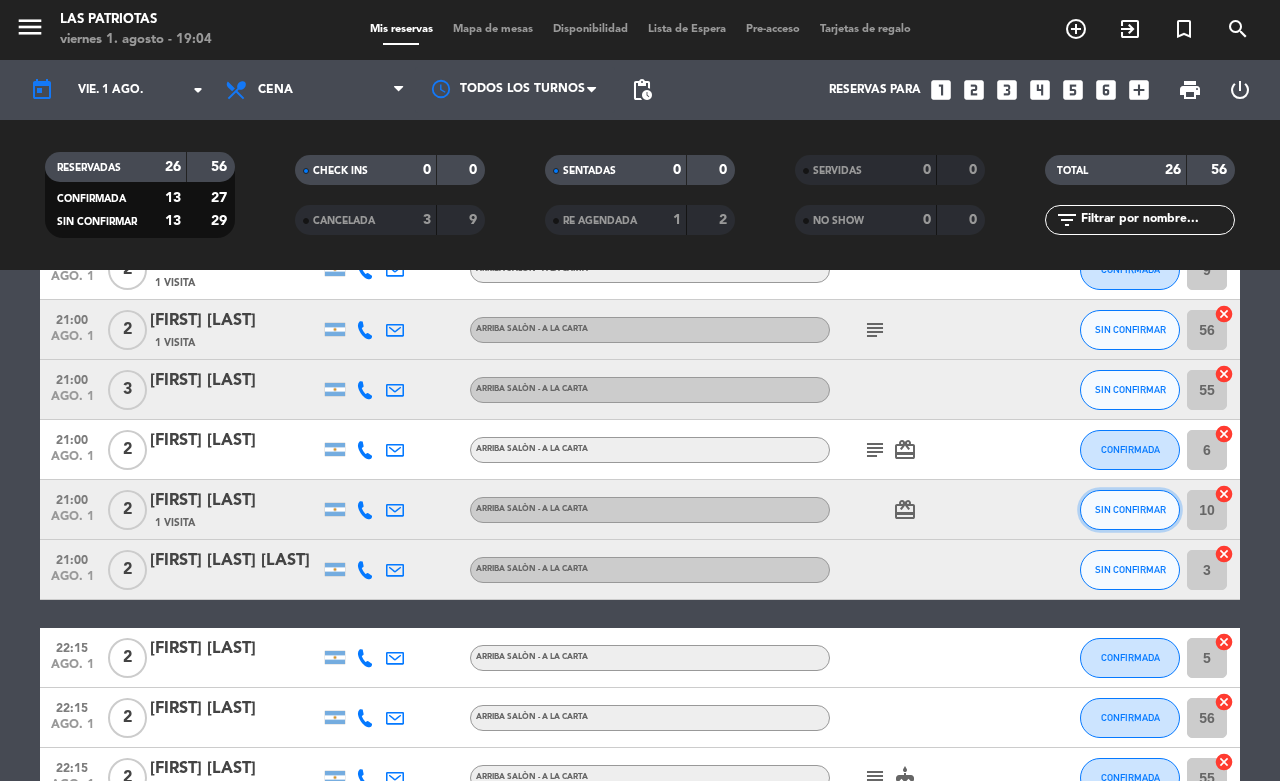 click on "SIN CONFIRMAR" 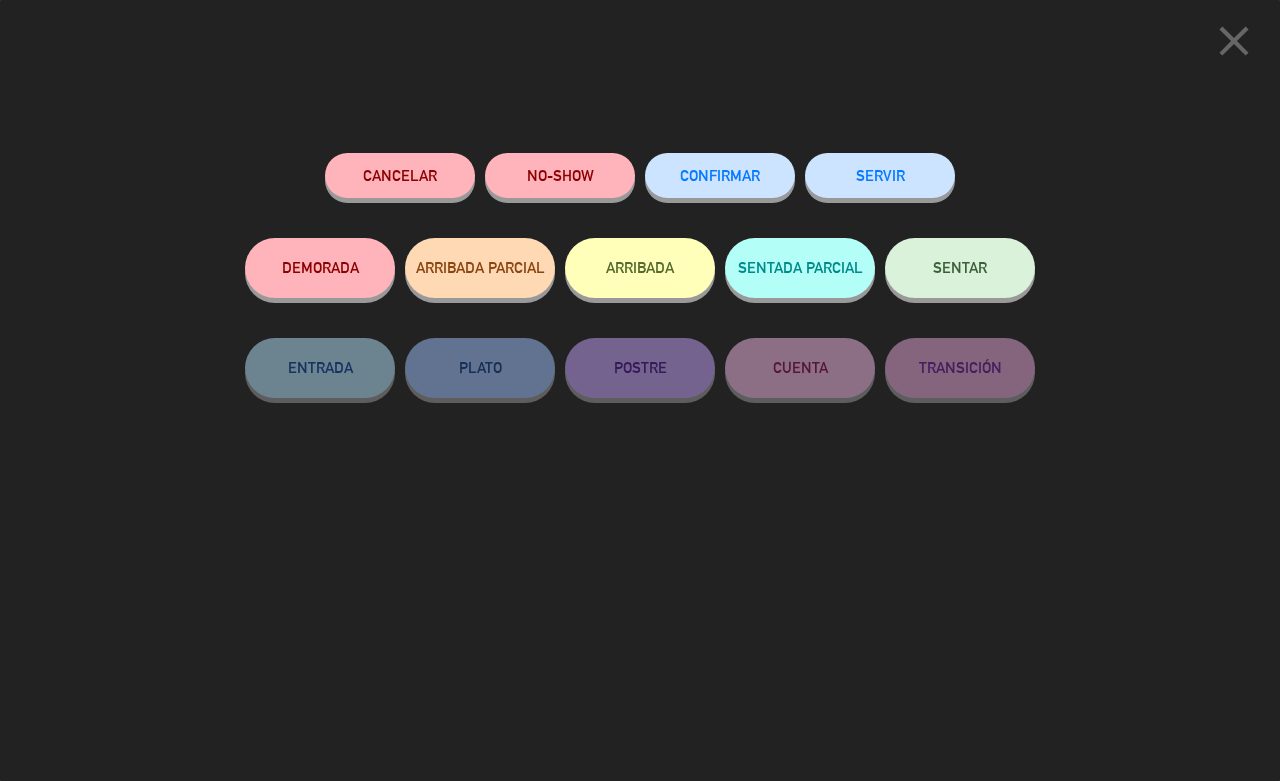click on "CONFIRMAR" 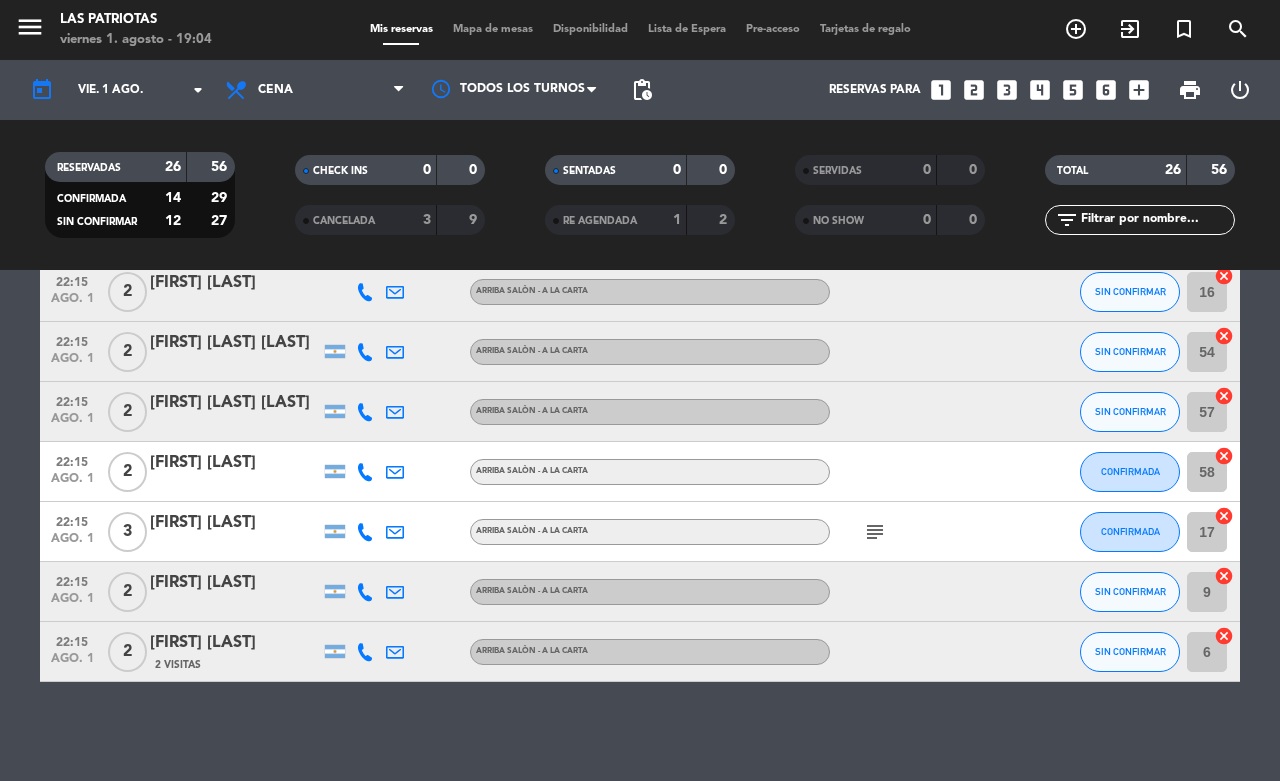 scroll, scrollTop: 1171, scrollLeft: 0, axis: vertical 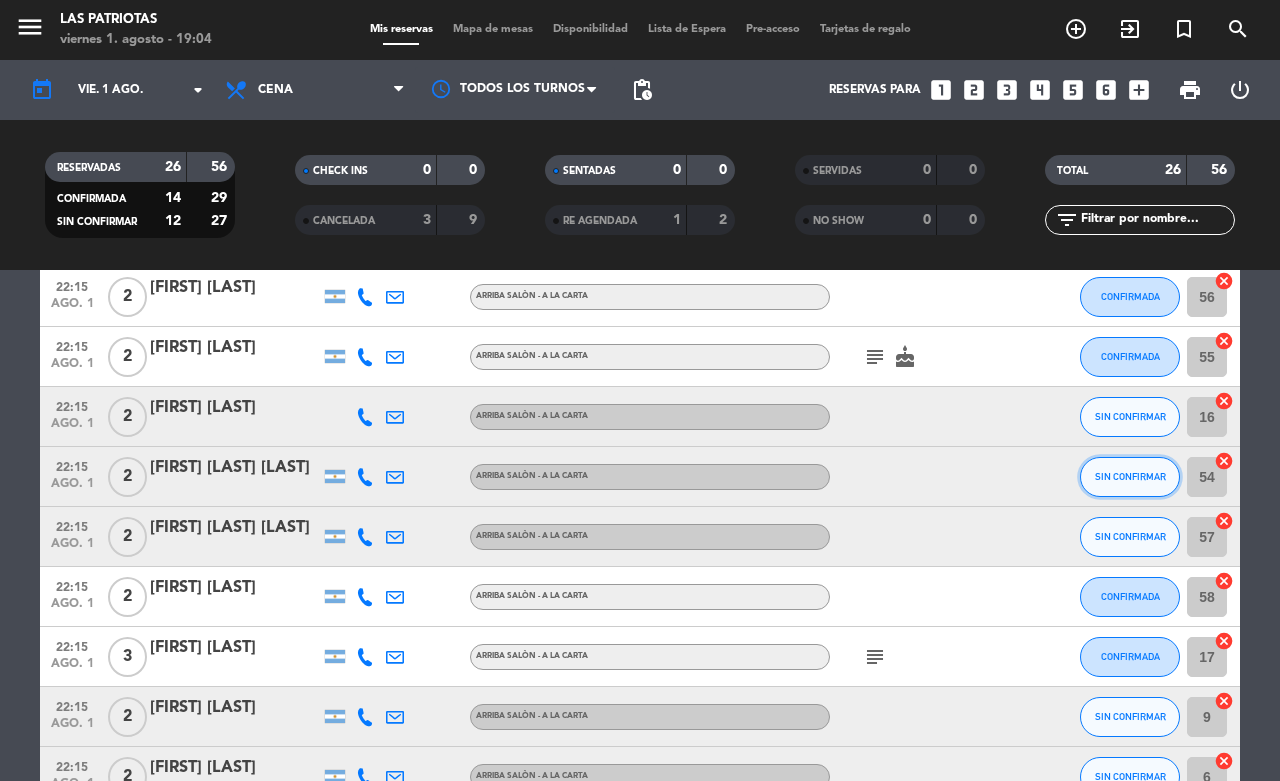 click on "SIN CONFIRMAR" 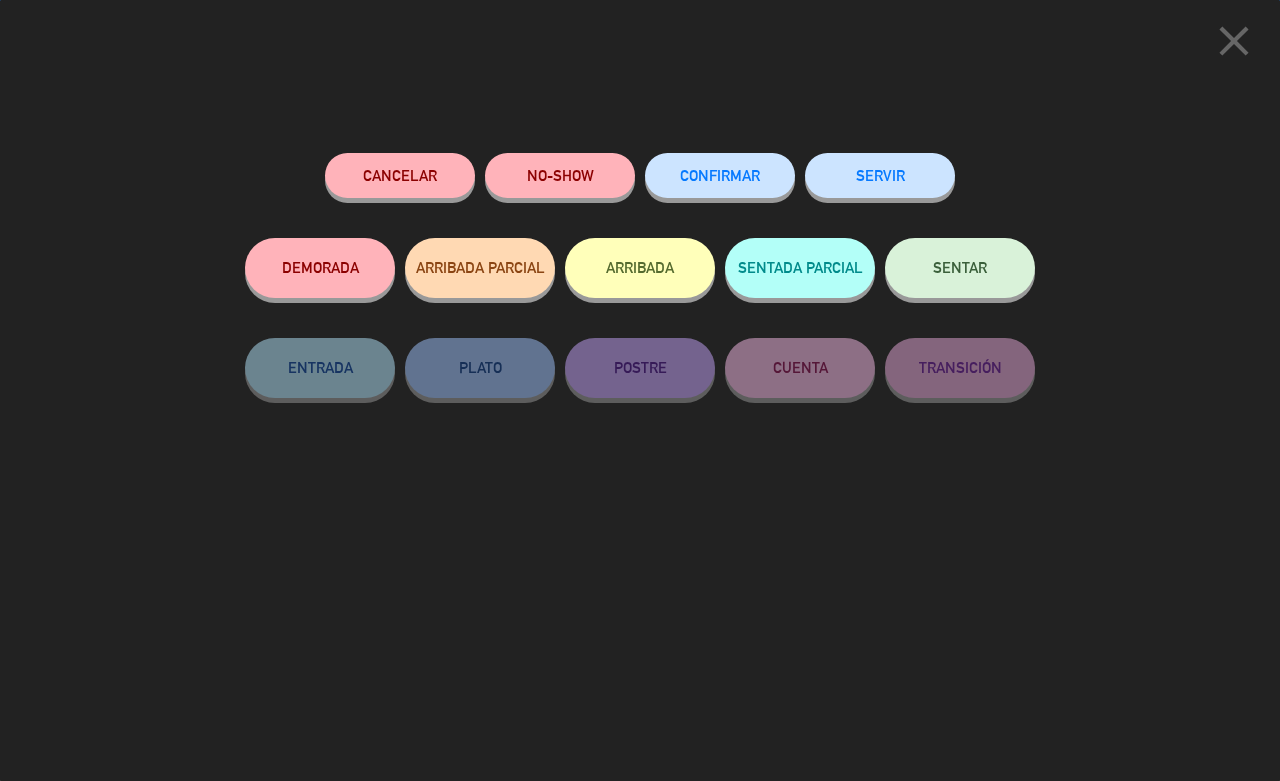 click on "CONFIRMAR" 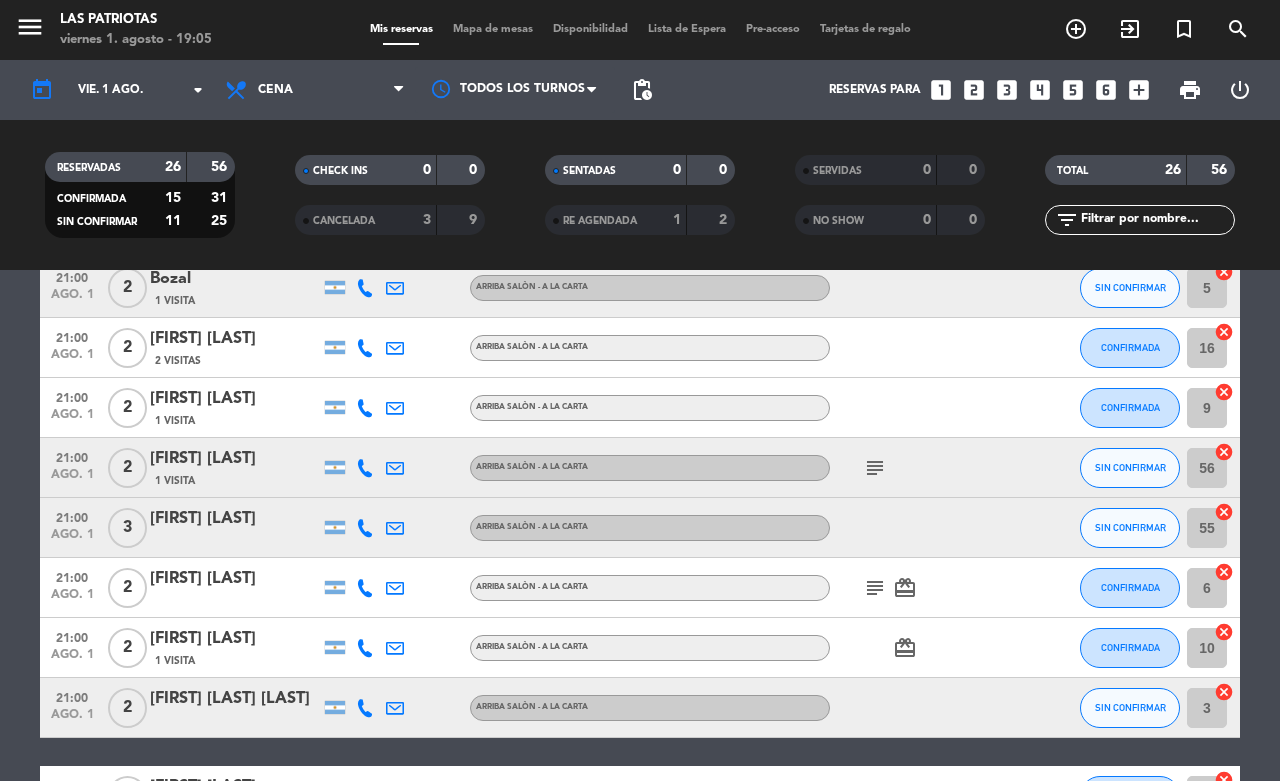 scroll, scrollTop: 546, scrollLeft: 0, axis: vertical 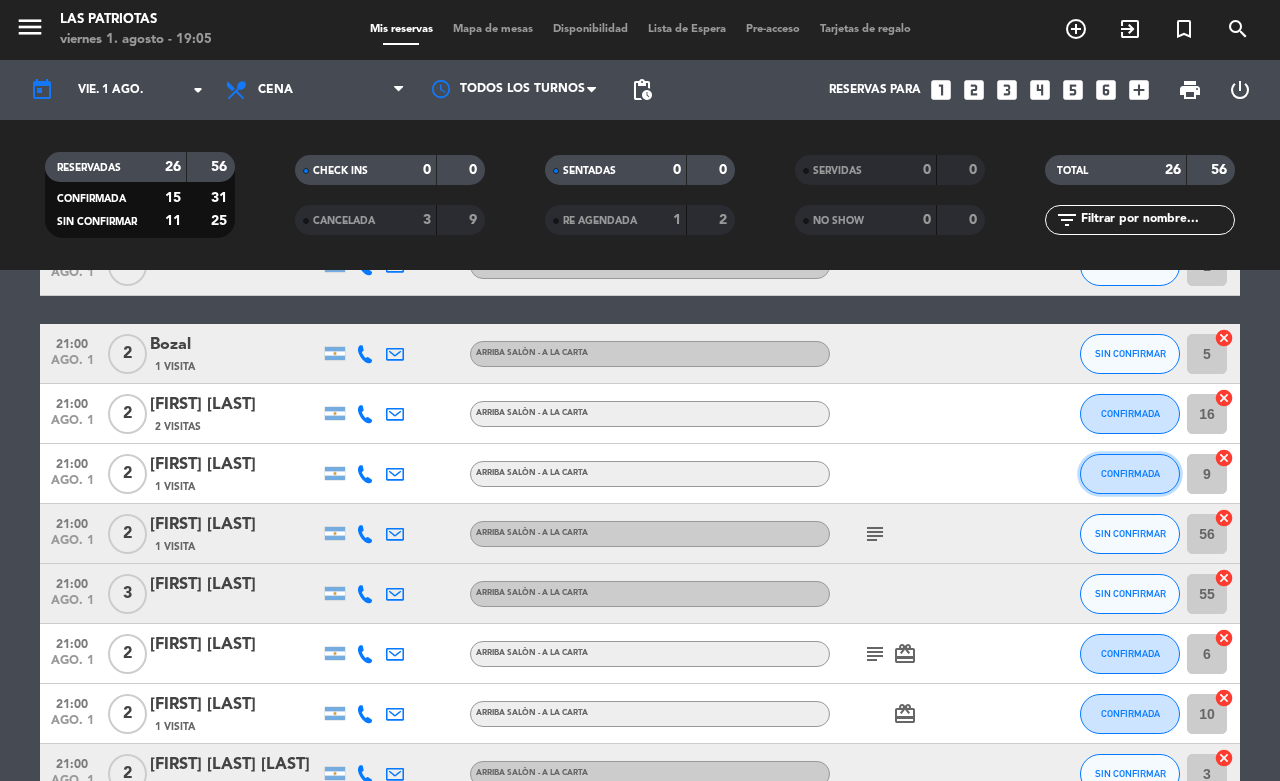 click on "CONFIRMADA" 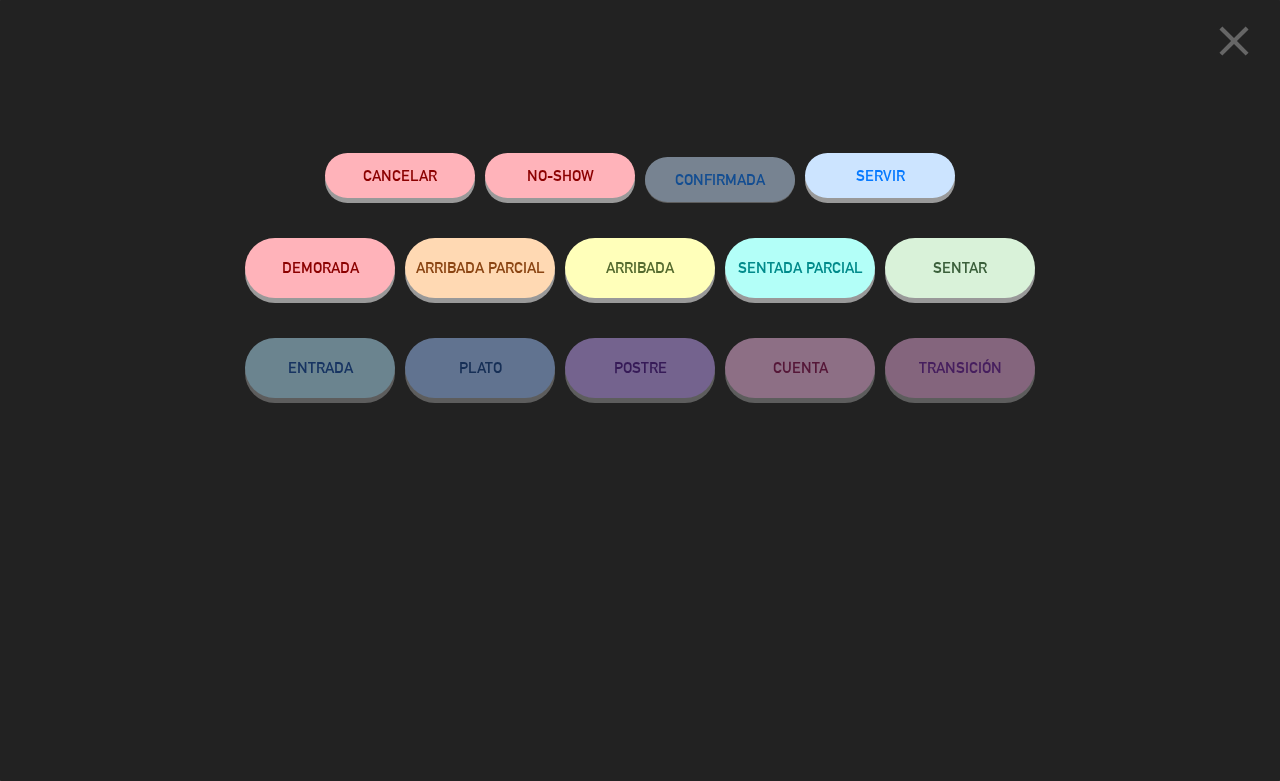 click on "NO-SHOW" 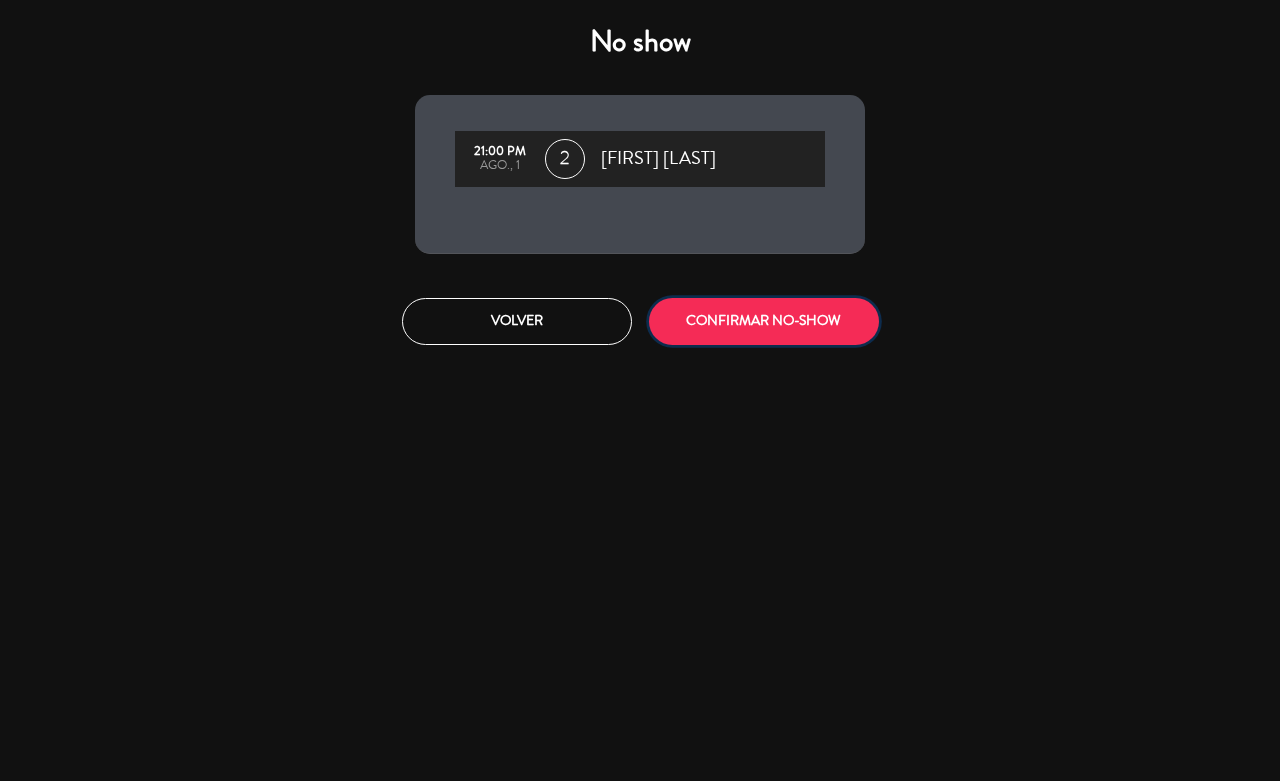 click on "CONFIRMAR NO-SHOW" 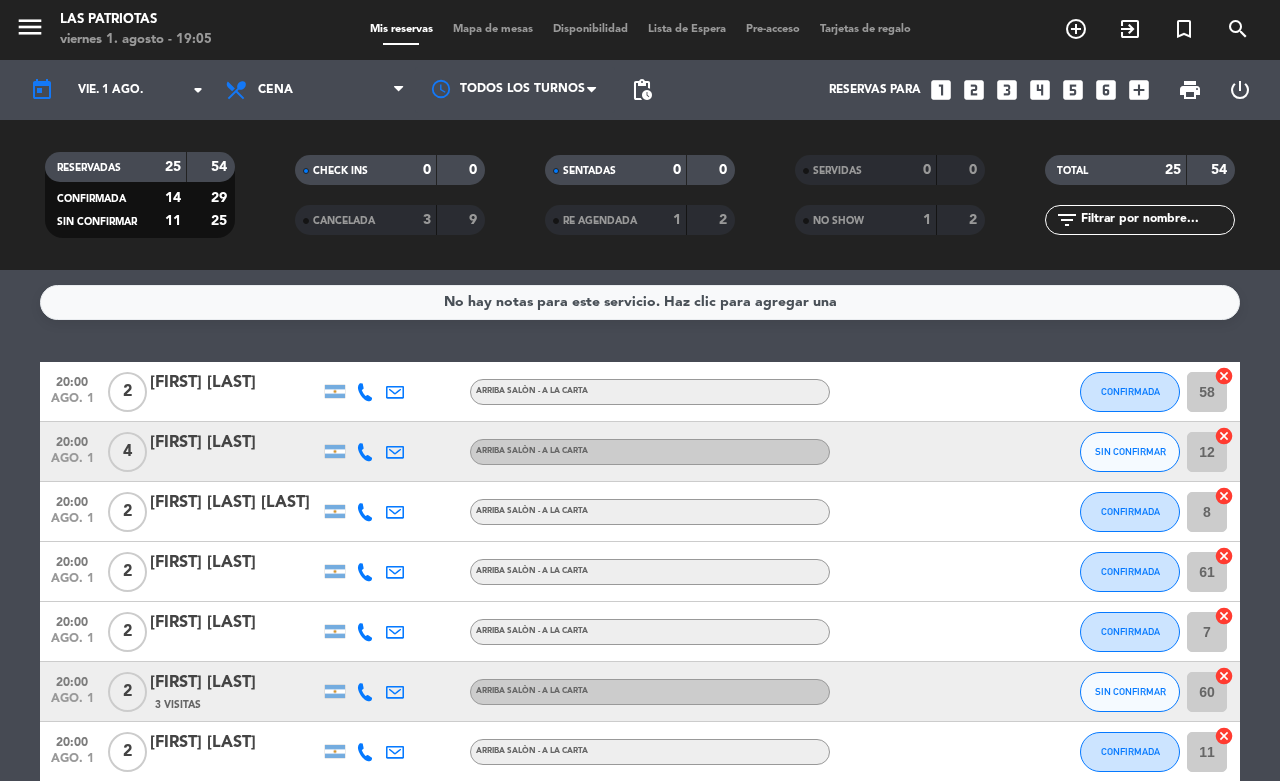scroll, scrollTop: 125, scrollLeft: 0, axis: vertical 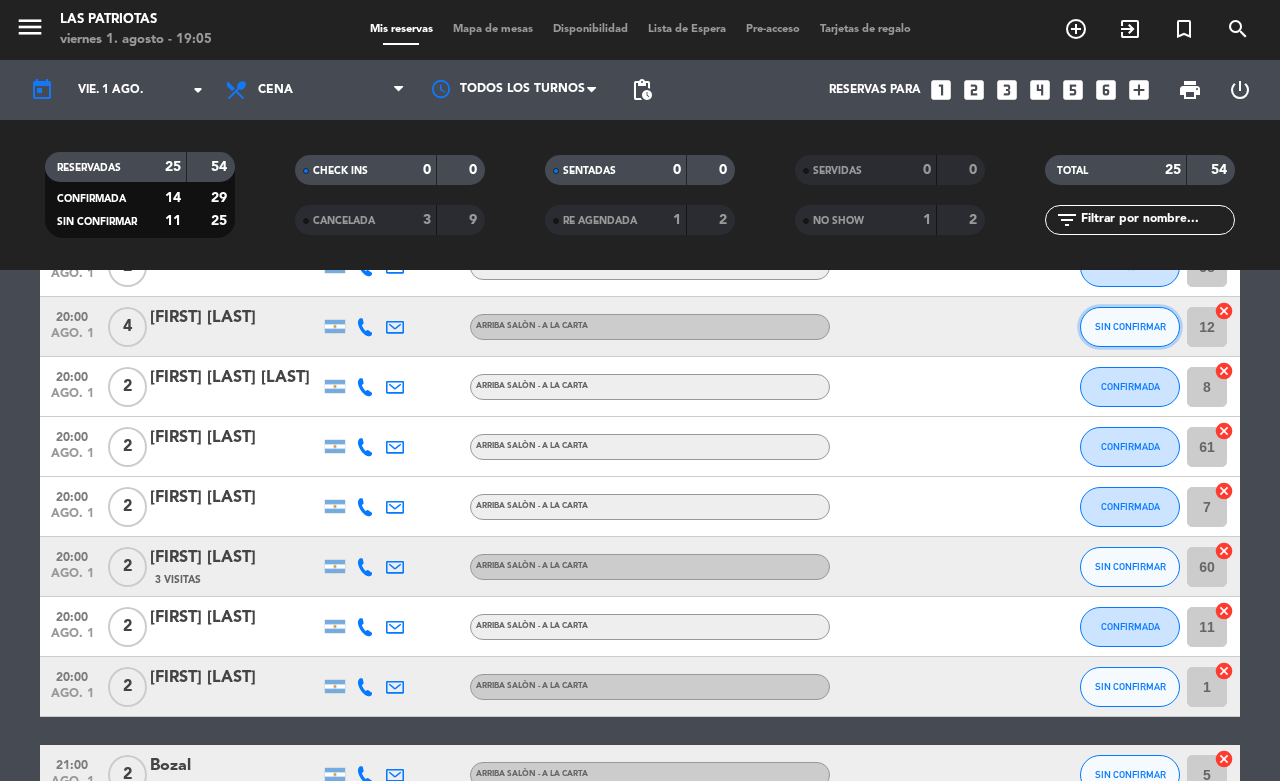 click on "SIN CONFIRMAR" 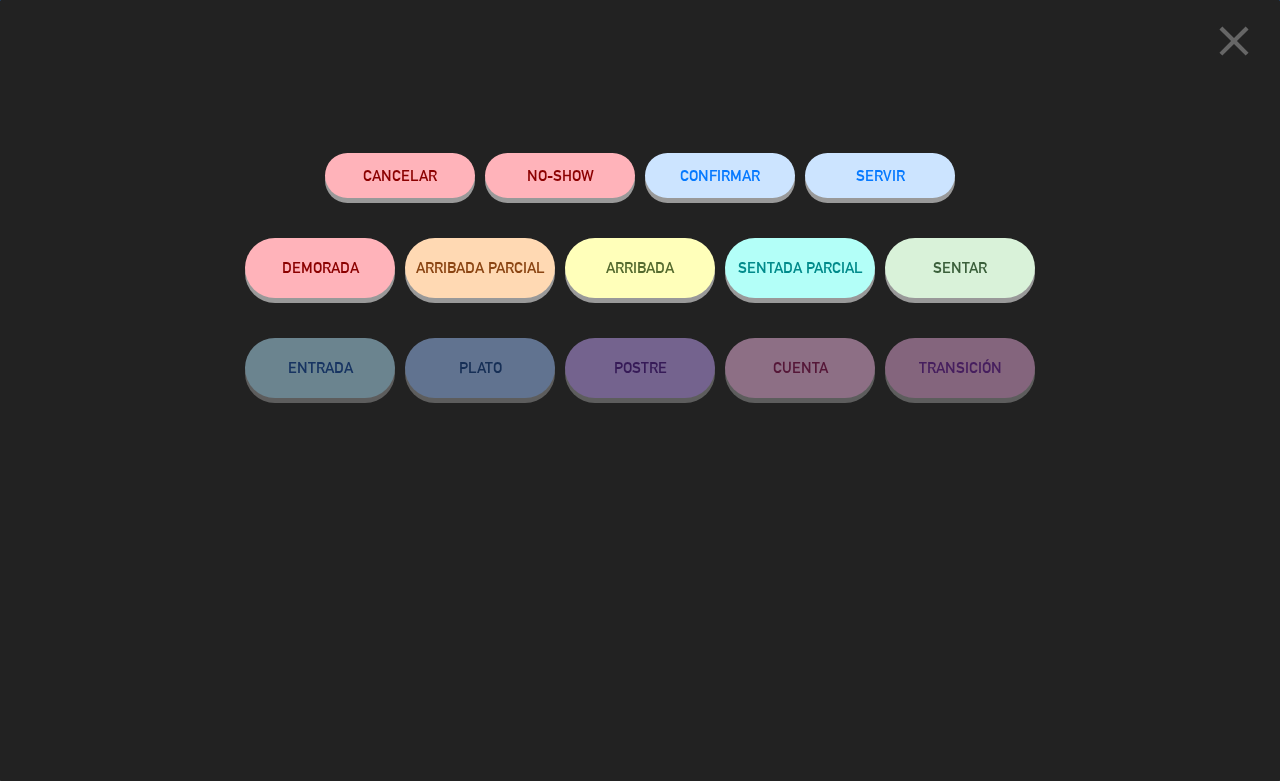 click on "CONFIRMAR" 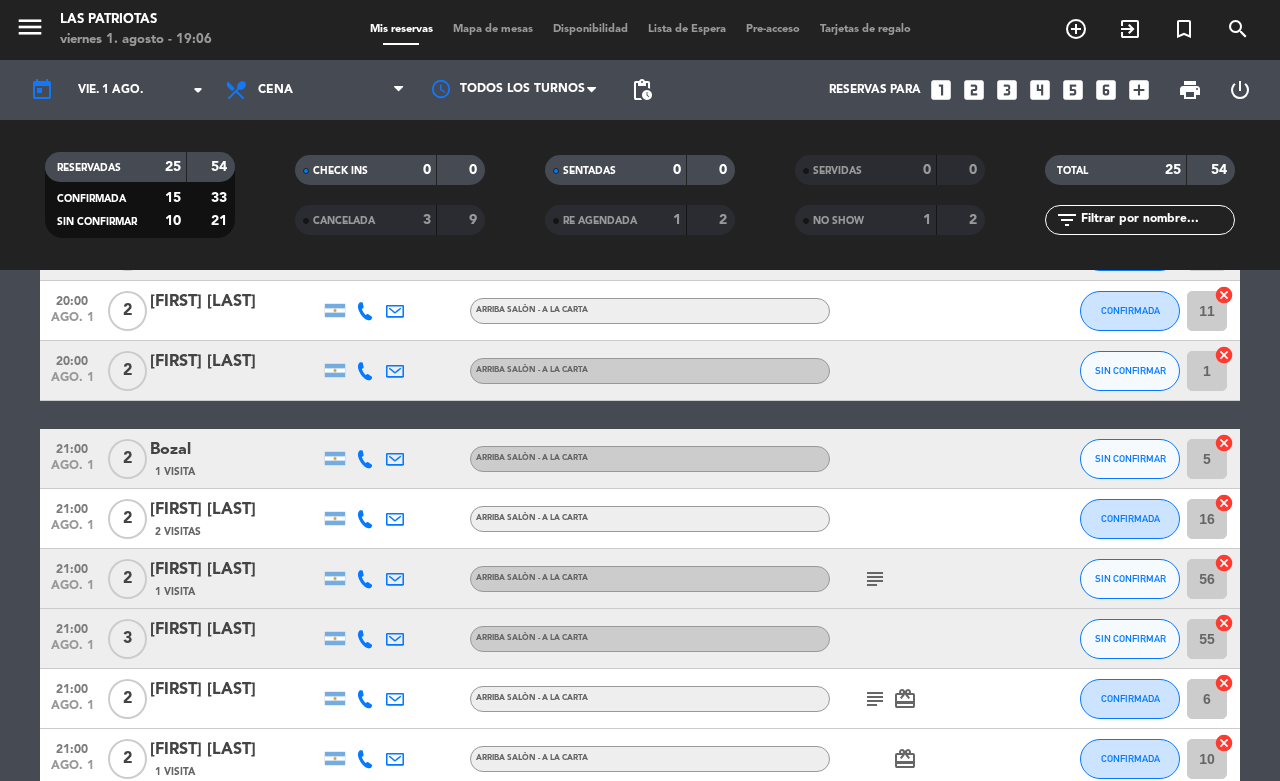 scroll, scrollTop: 375, scrollLeft: 0, axis: vertical 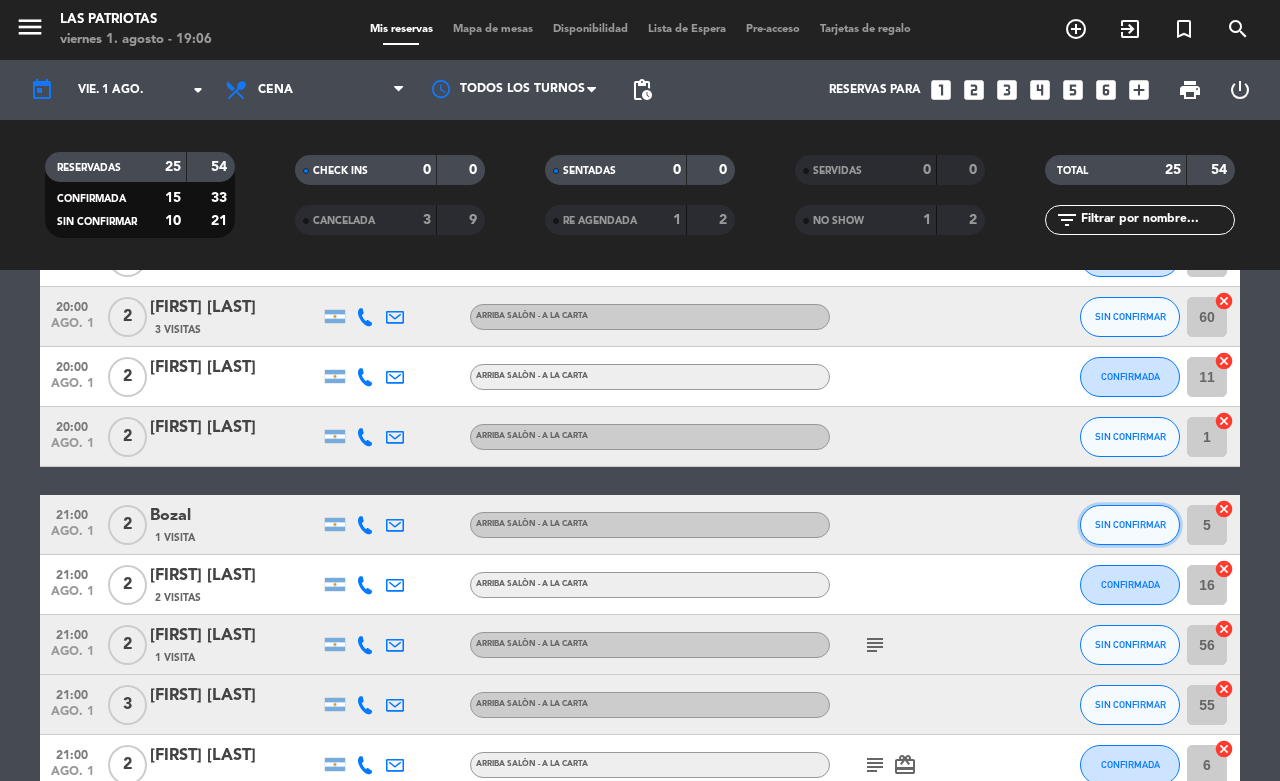 click on "SIN CONFIRMAR" 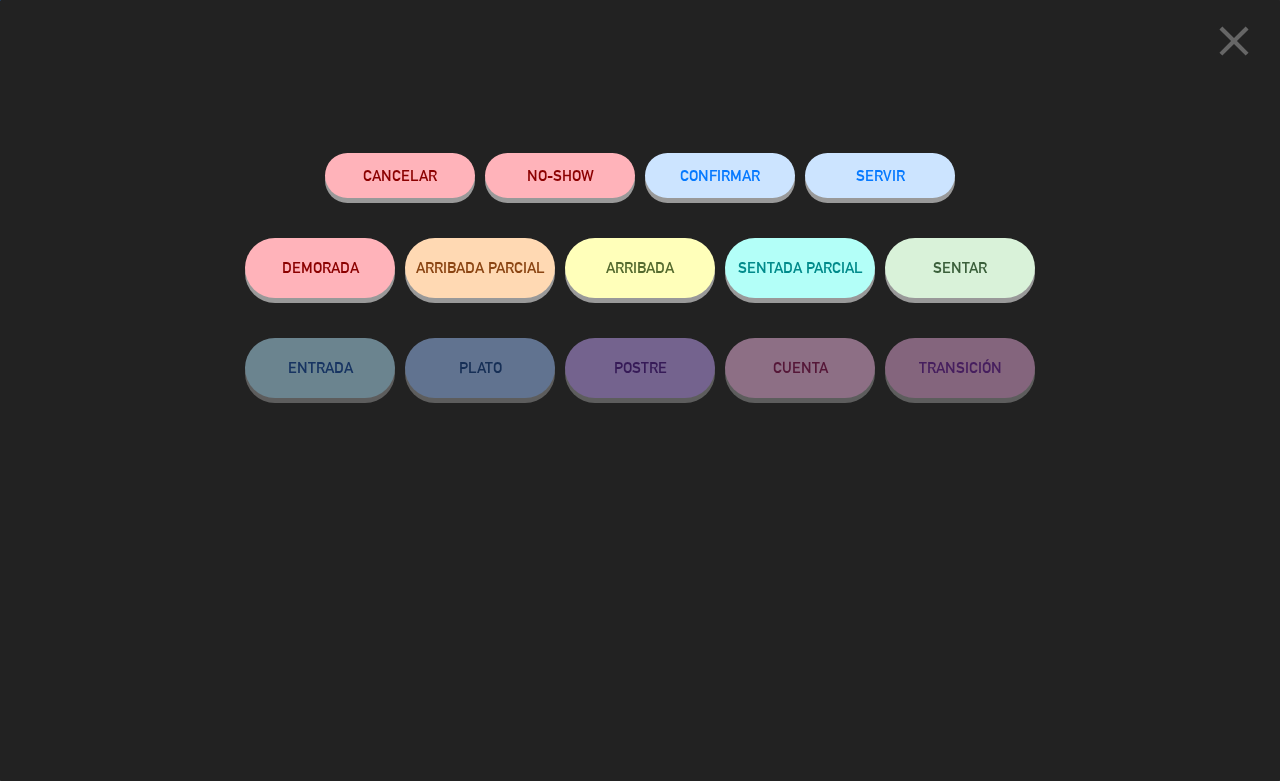 click on "close  Cancelar   NO-SHOW   CONFIRMAR   SERVIR   DEMORADA   ARRIBADA PARCIAL   ARRIBADA   SENTADA PARCIAL   SENTAR   ENTRADA   PLATO   POSTRE   CUENTA   TRANSICIÓN" 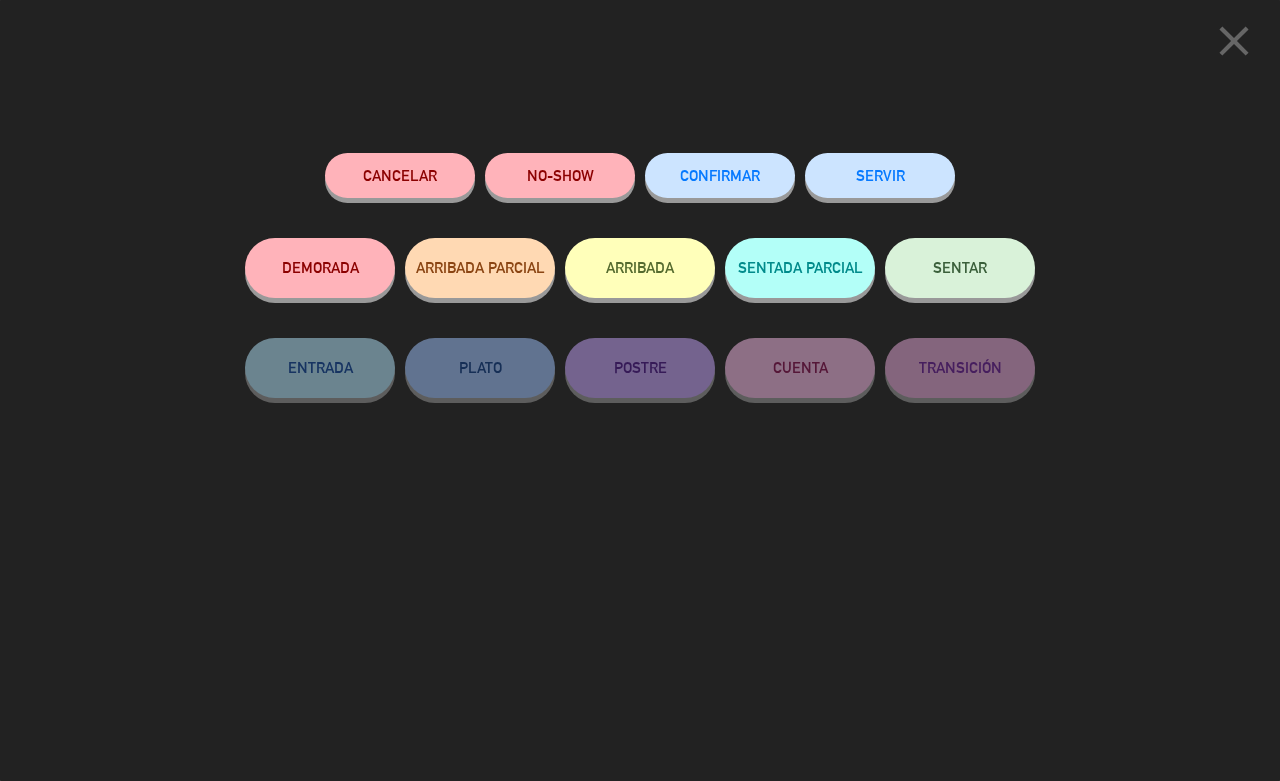 click on "CONFIRMAR" 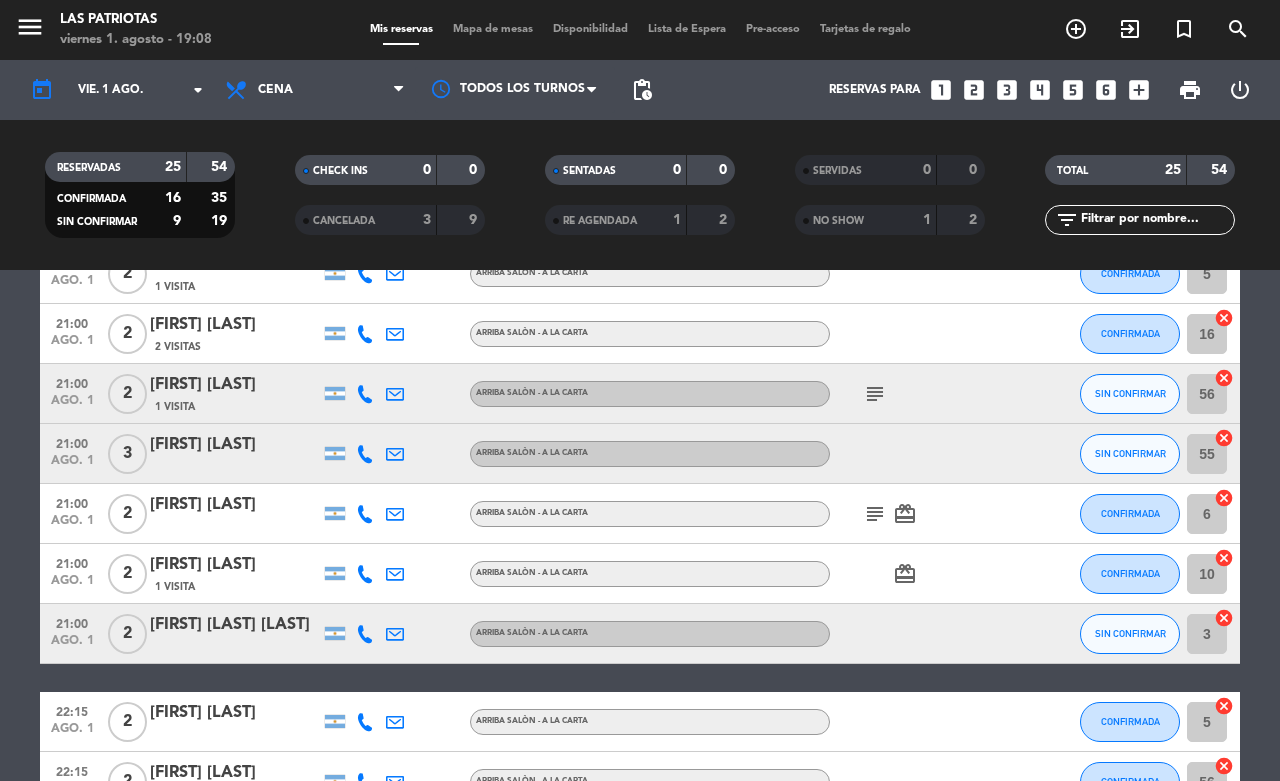 scroll, scrollTop: 611, scrollLeft: 0, axis: vertical 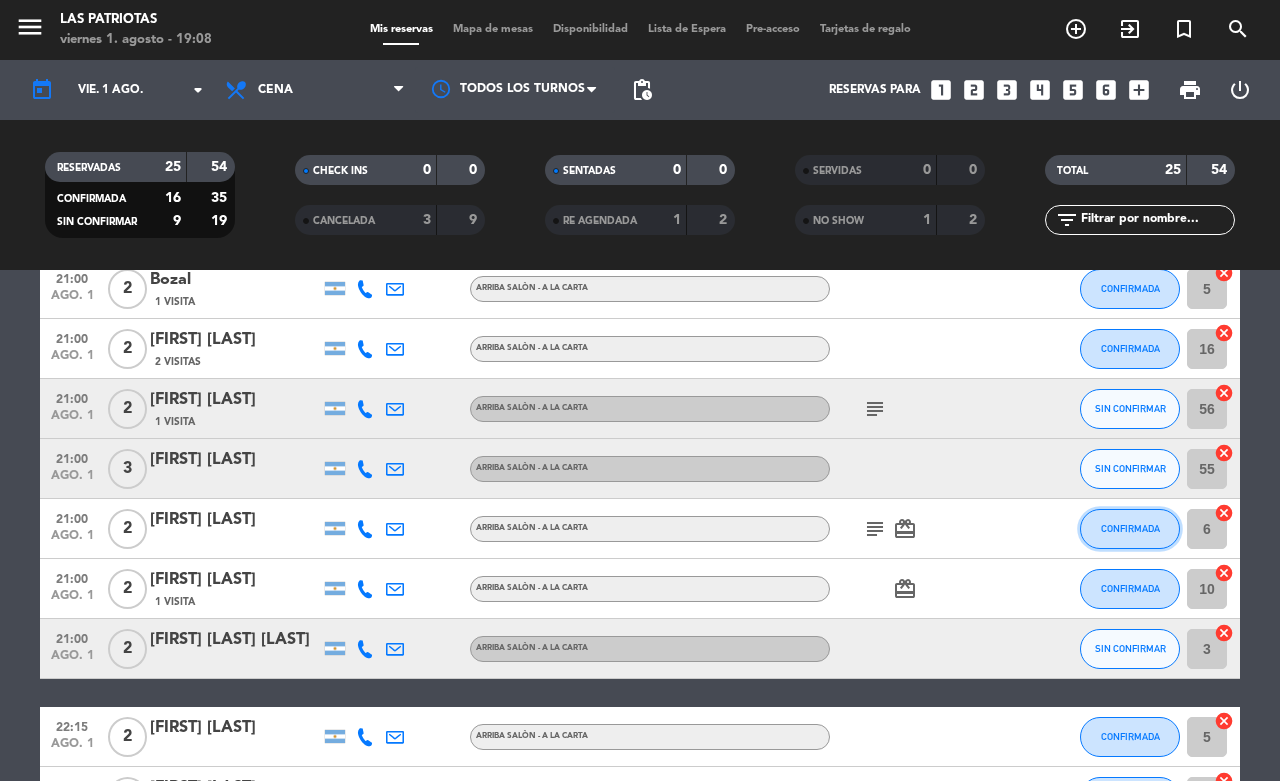 click on "CONFIRMADA" 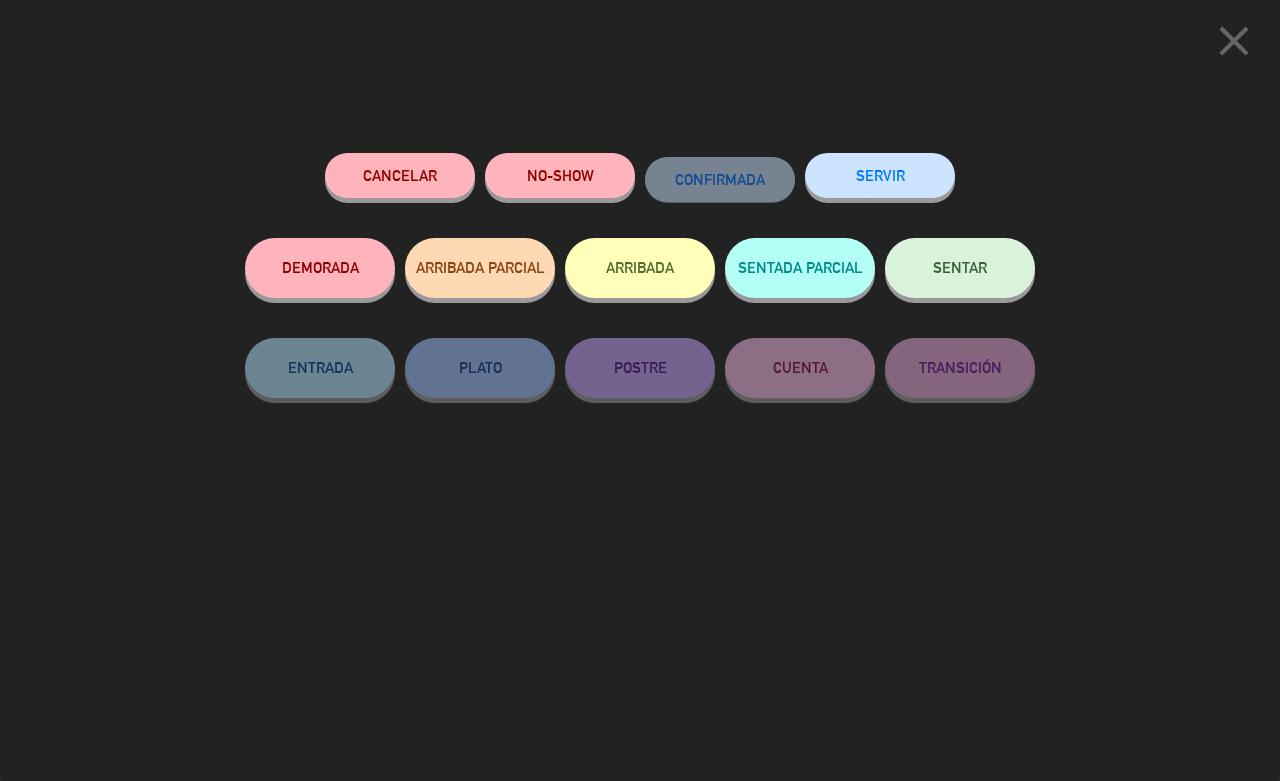 click on "NO-SHOW" 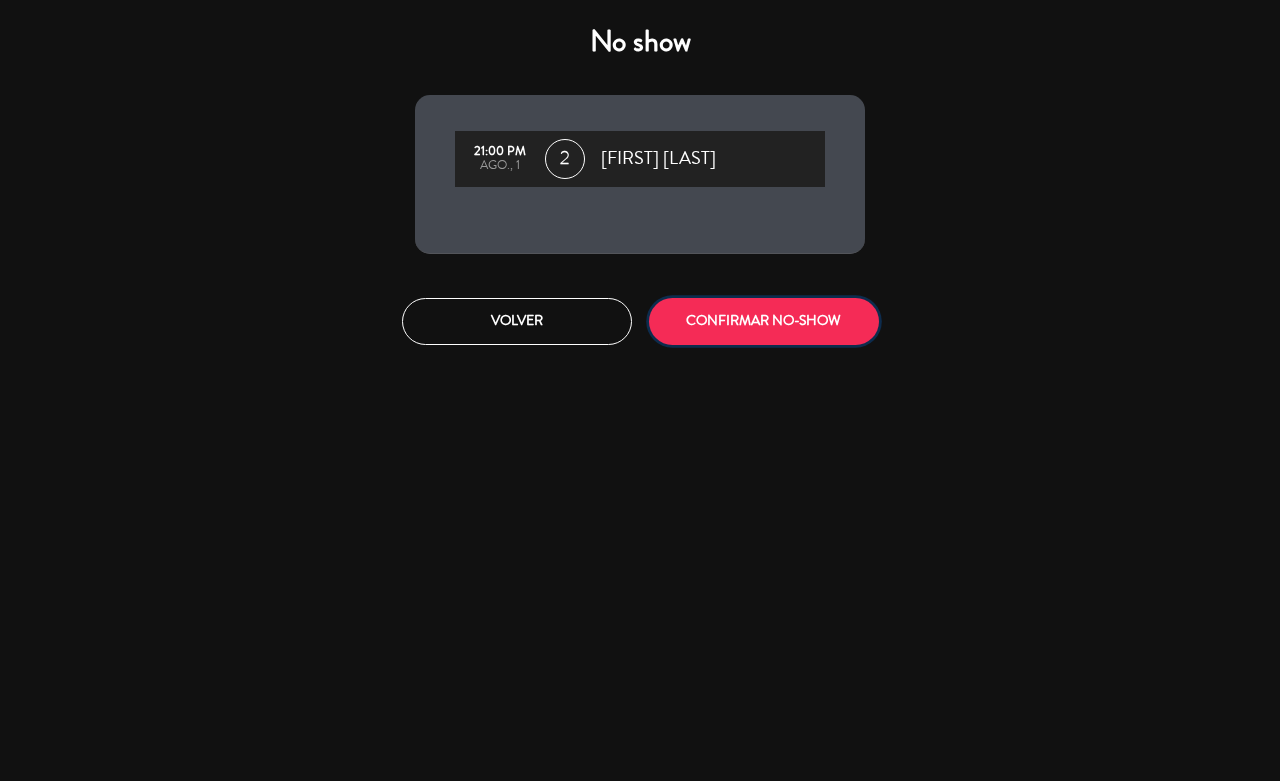 click on "CONFIRMAR NO-SHOW" 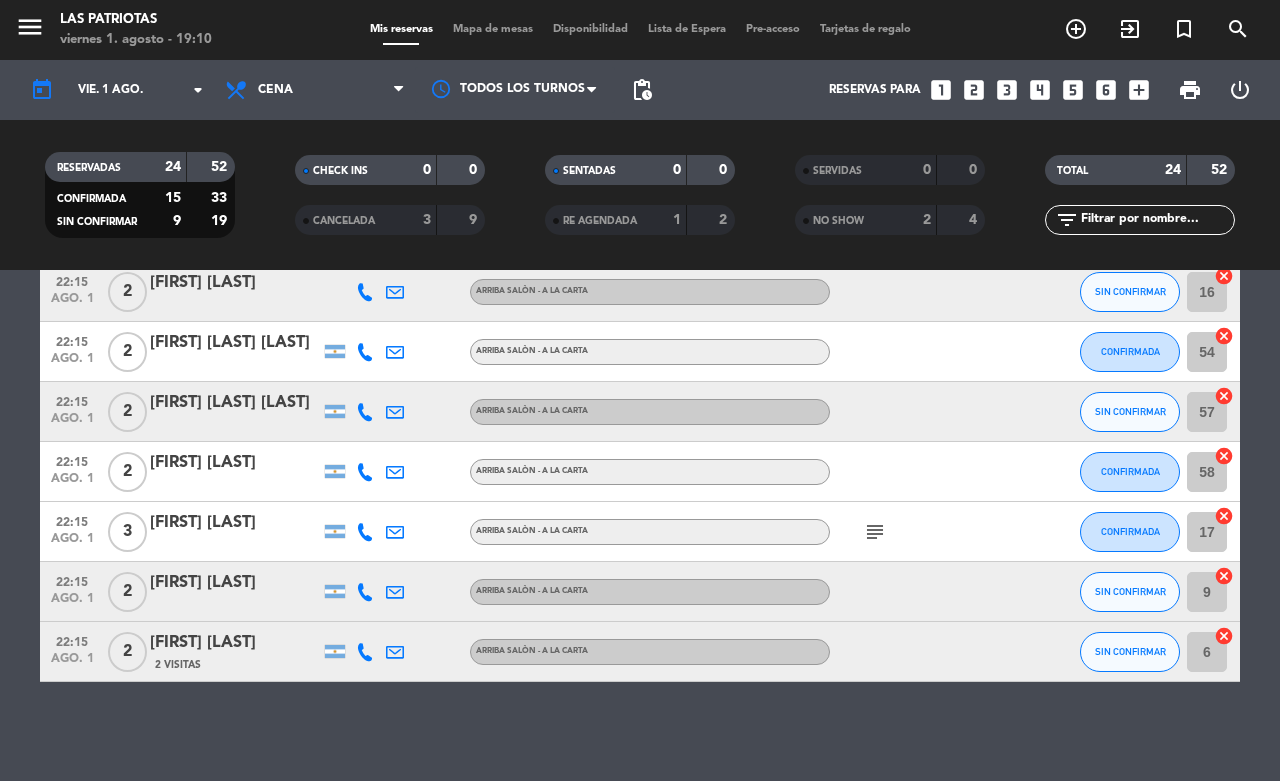 scroll, scrollTop: 1051, scrollLeft: 0, axis: vertical 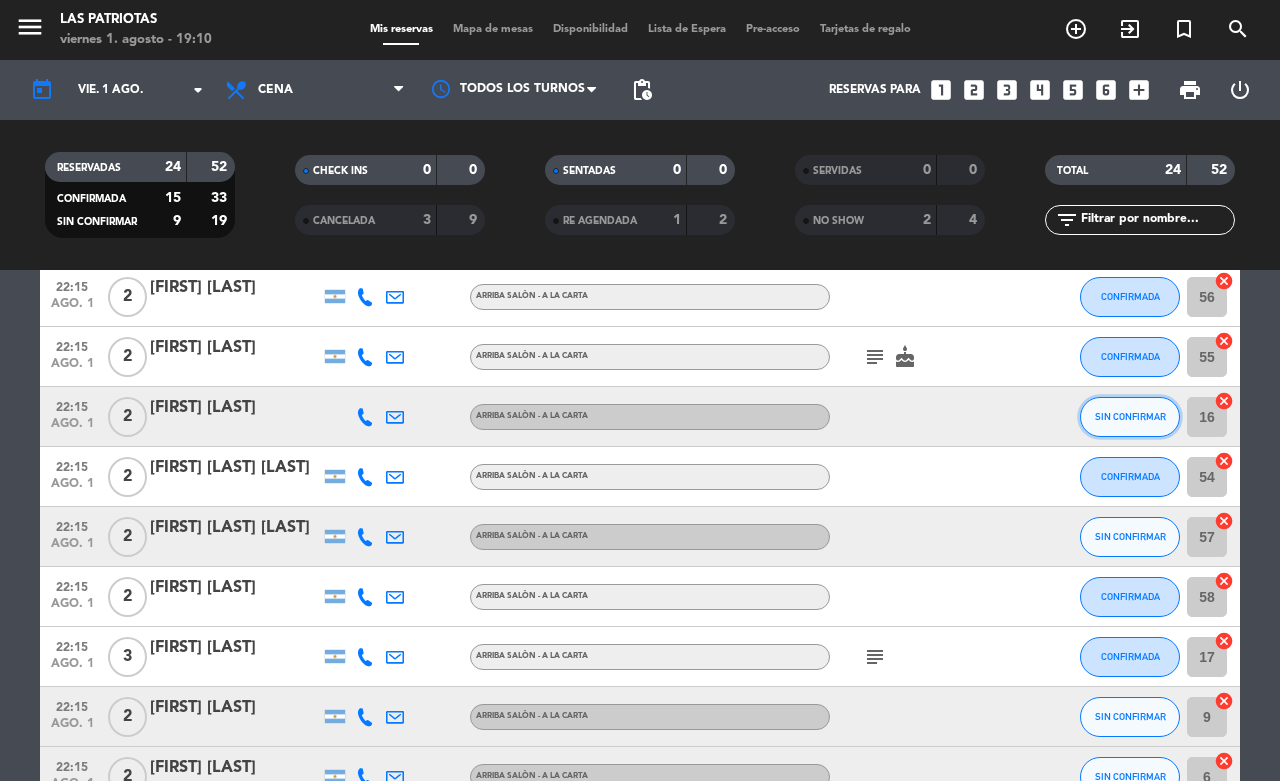 click on "SIN CONFIRMAR" 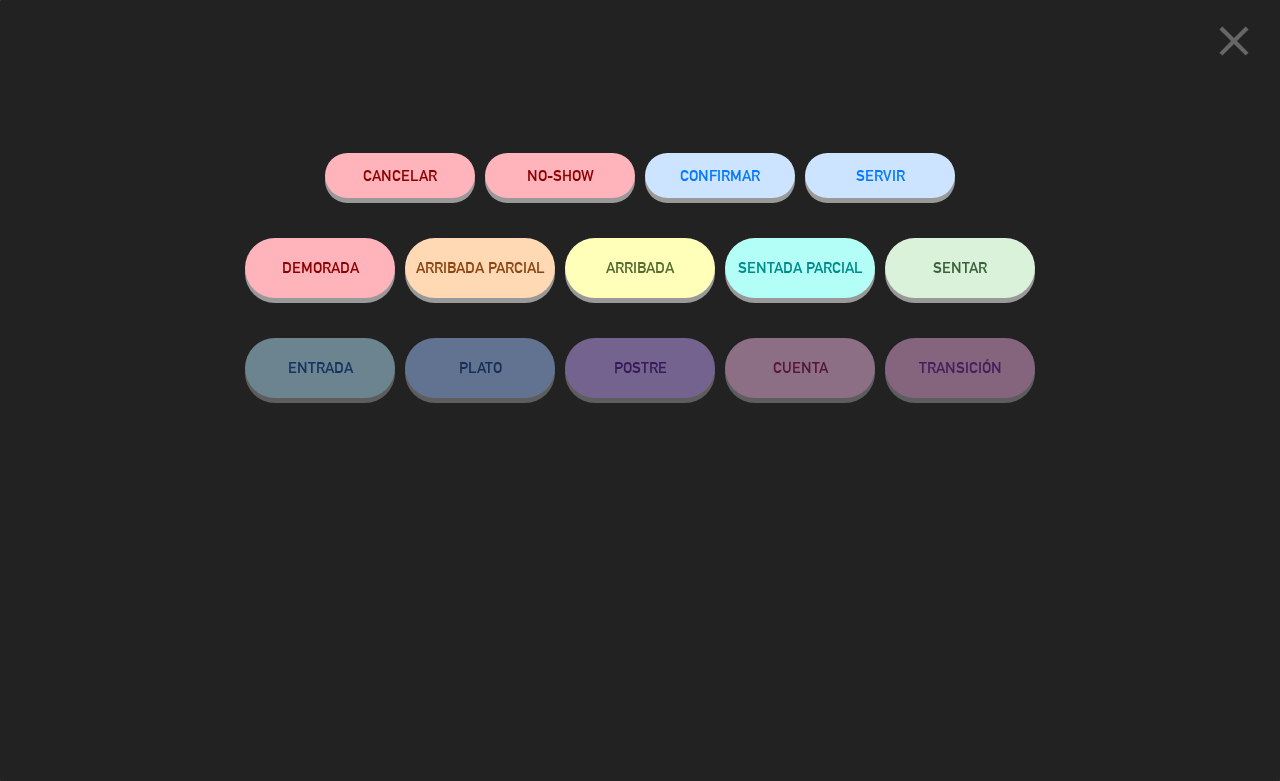 click on "CONFIRMAR" 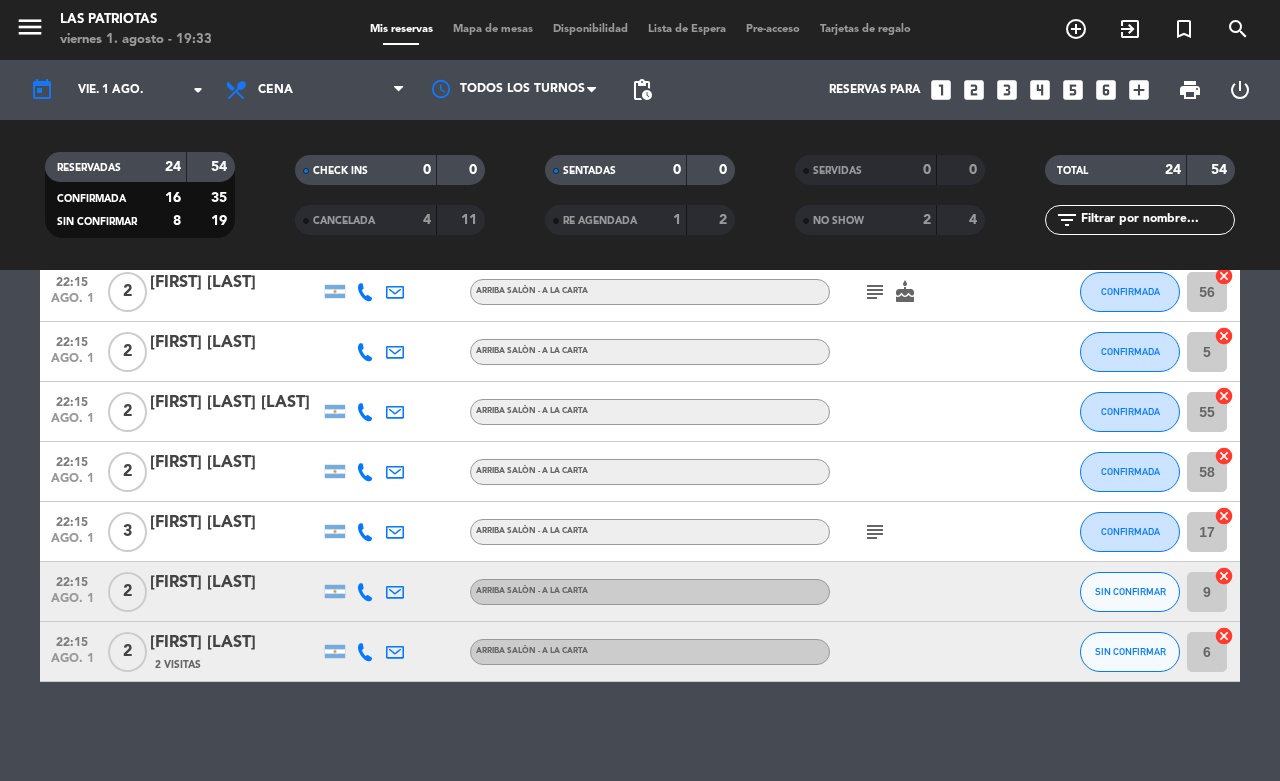 scroll, scrollTop: 551, scrollLeft: 0, axis: vertical 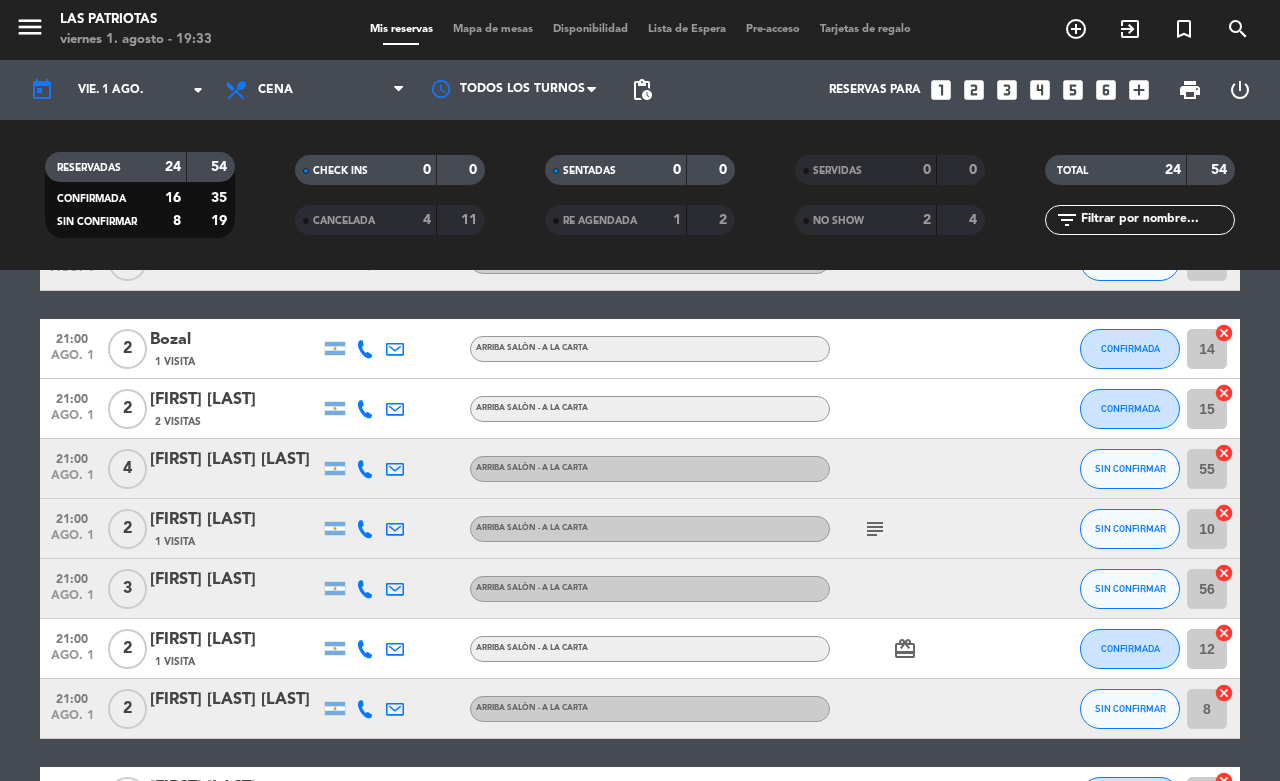 click 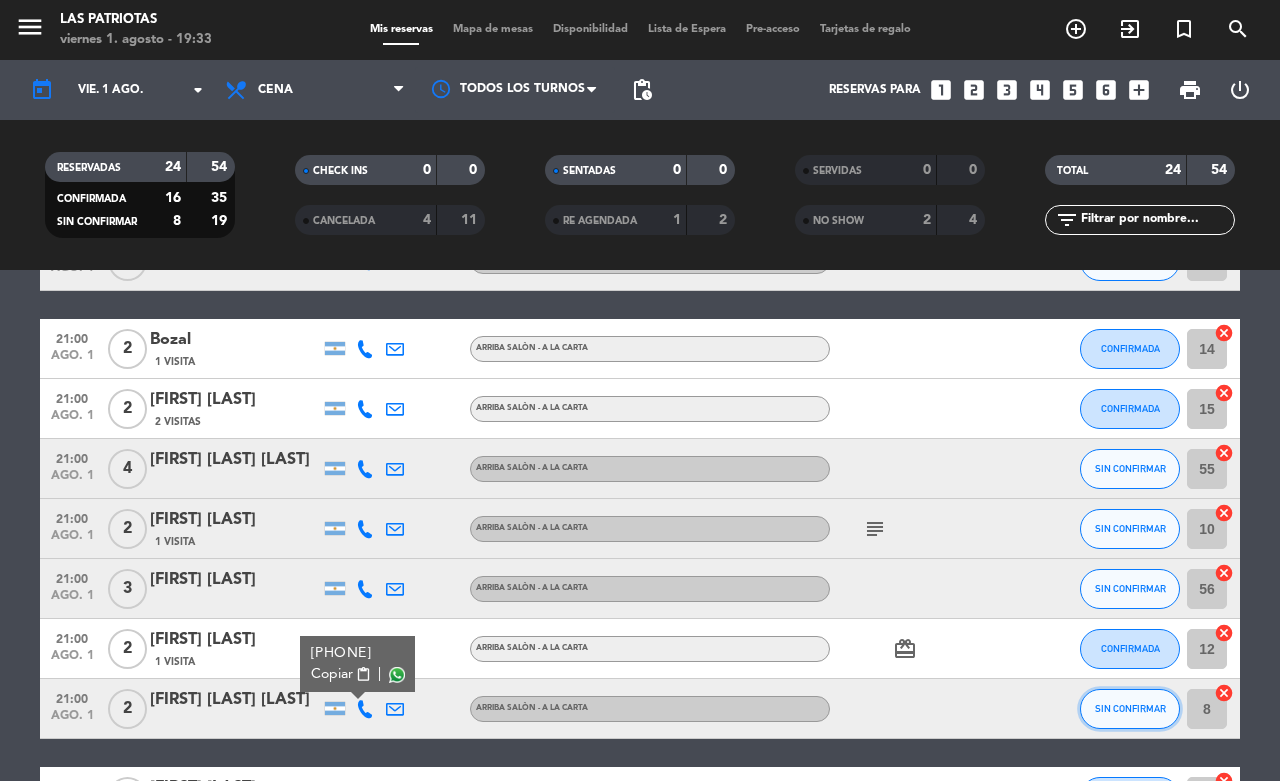 click on "SIN CONFIRMAR" 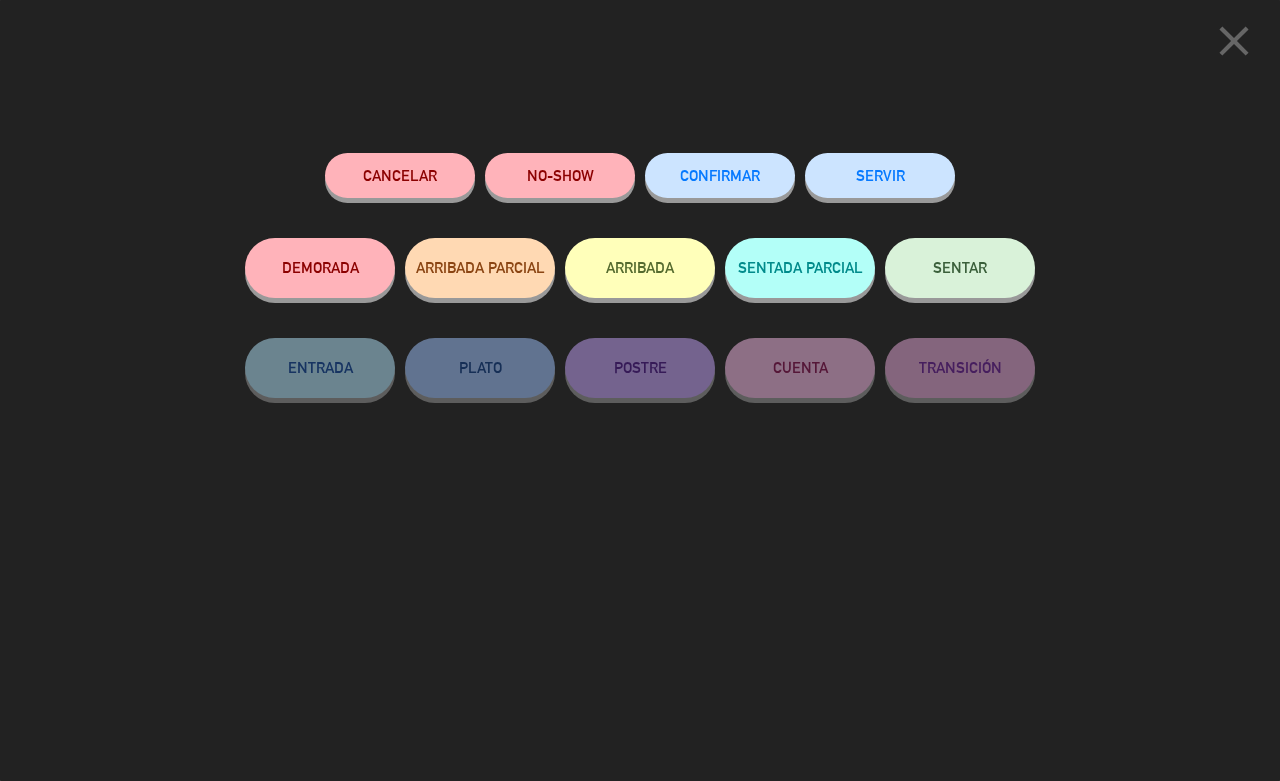 click on "NO-SHOW" 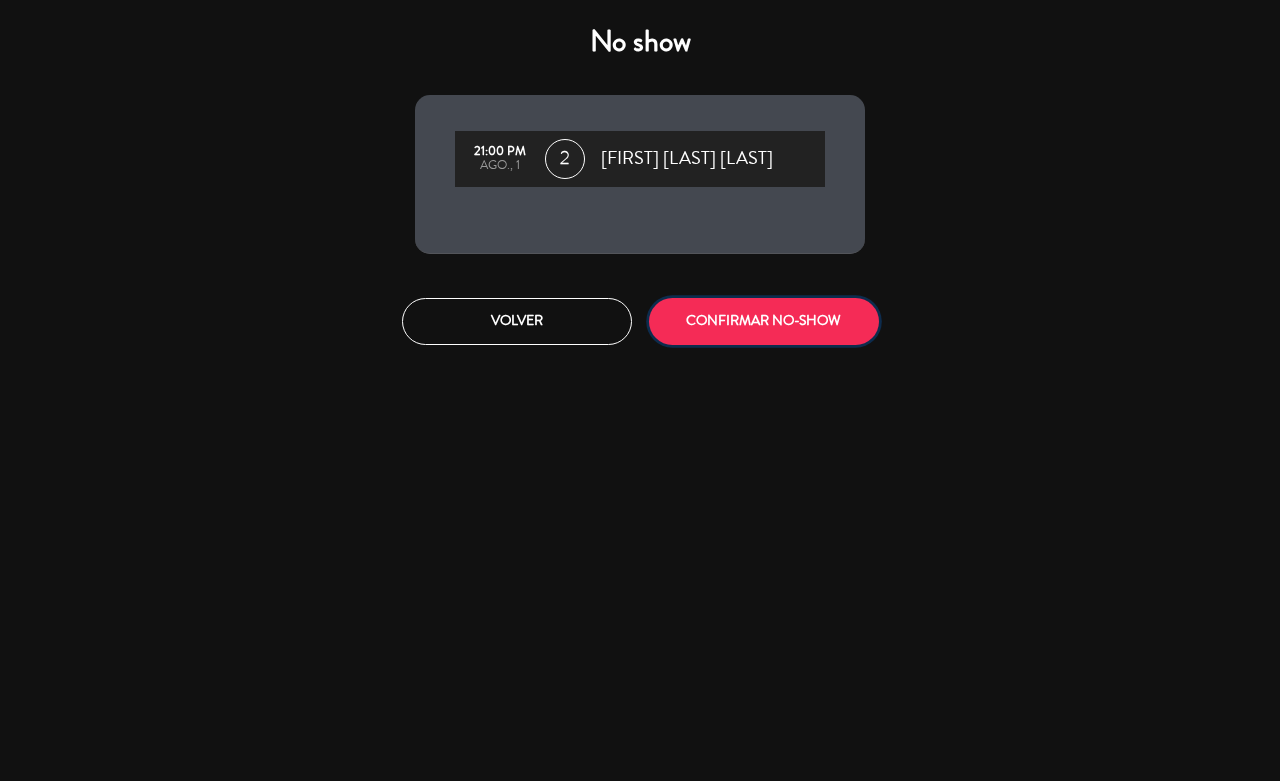 drag, startPoint x: 702, startPoint y: 330, endPoint x: 690, endPoint y: 321, distance: 15 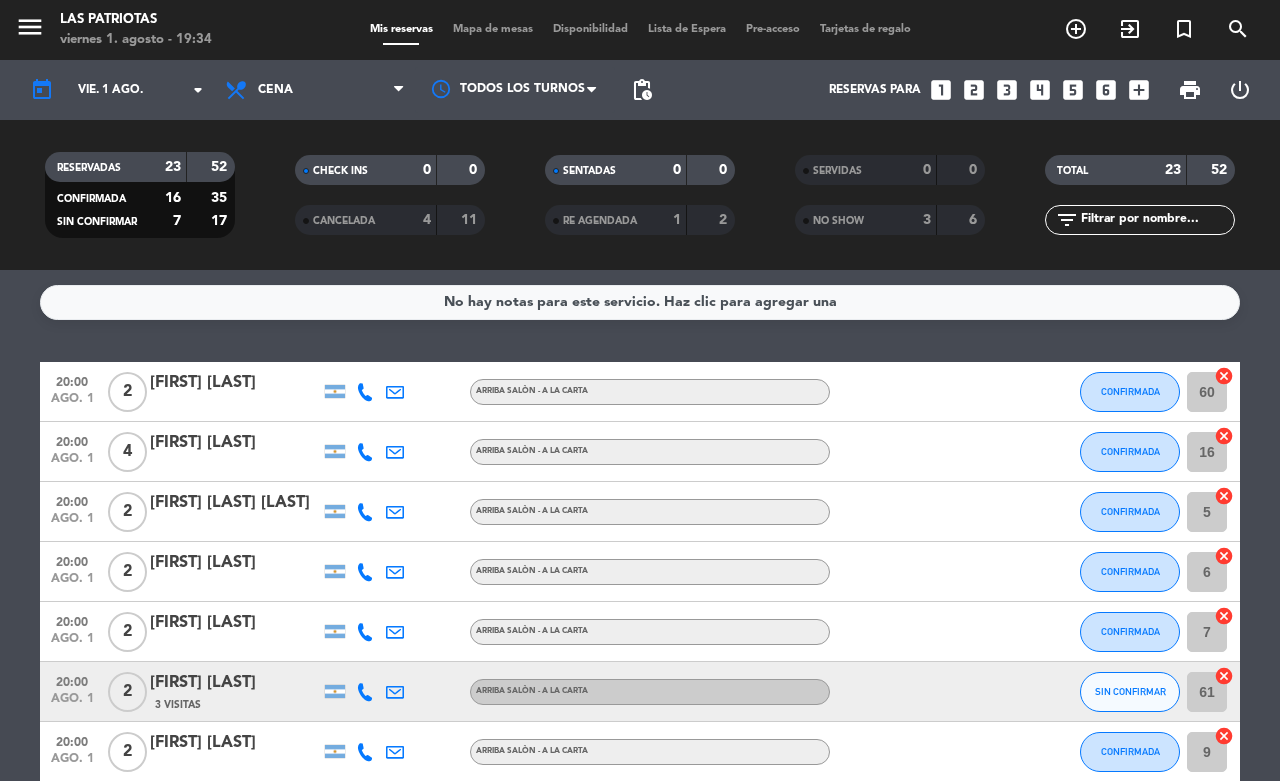 scroll, scrollTop: 125, scrollLeft: 0, axis: vertical 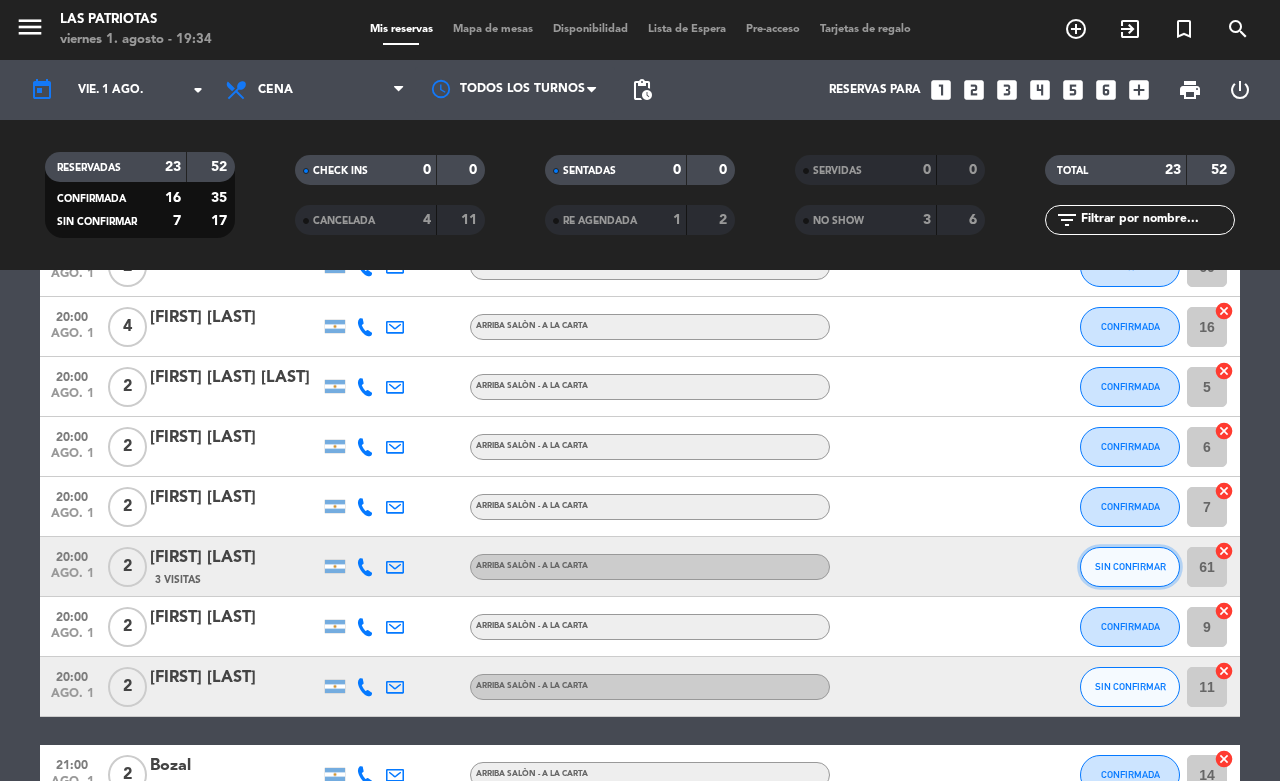 click on "SIN CONFIRMAR" 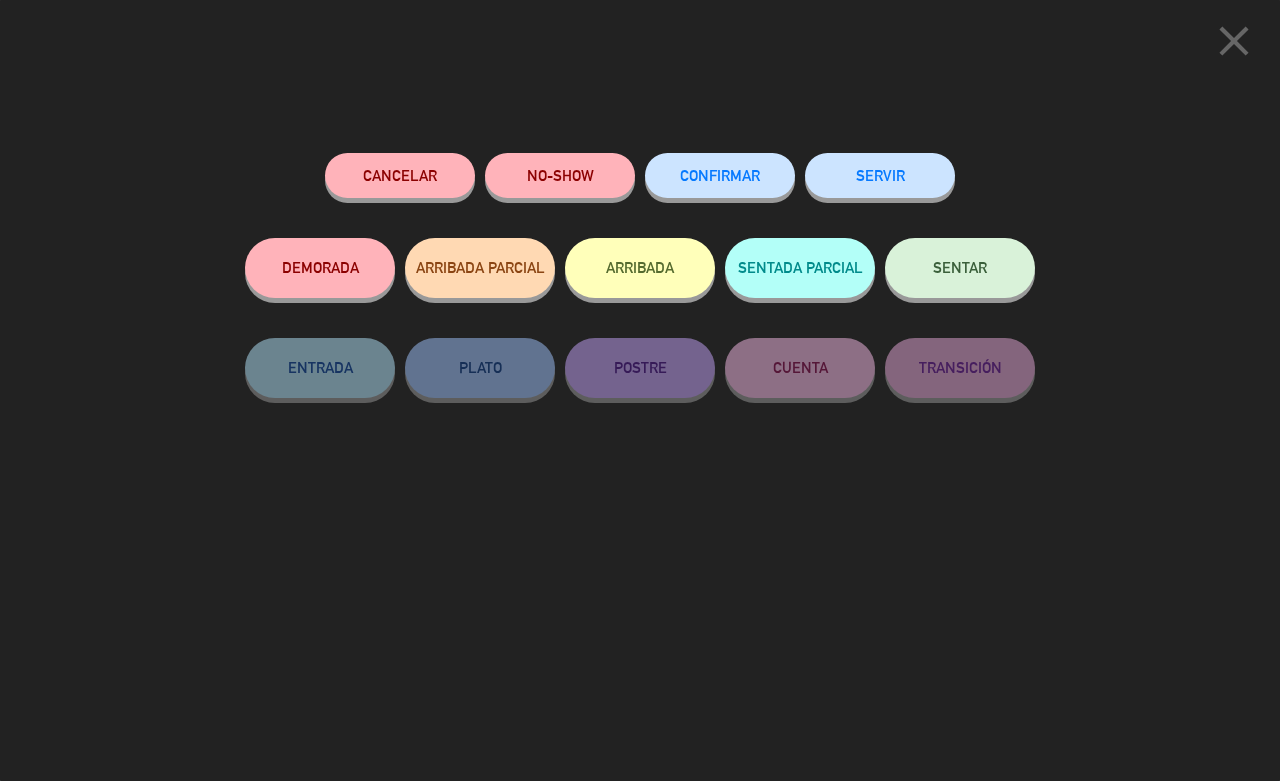 click on "CONFIRMAR" 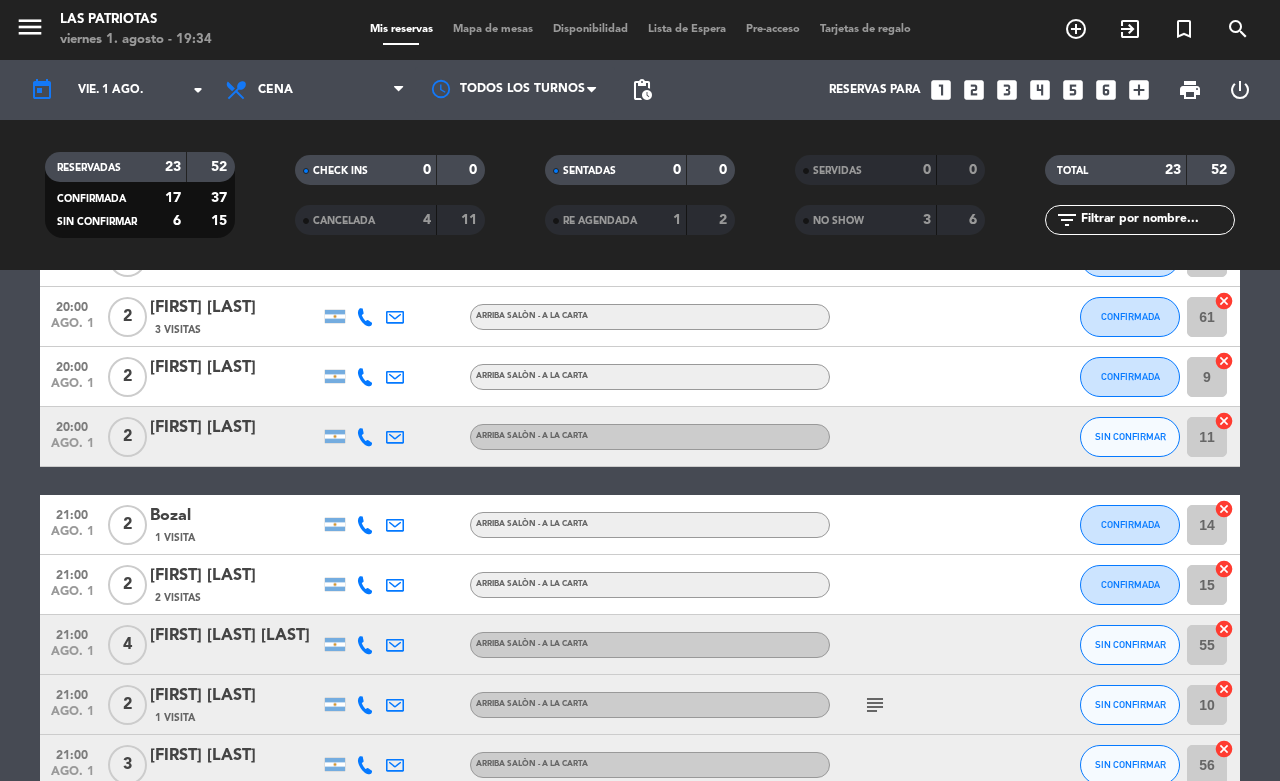 scroll, scrollTop: 500, scrollLeft: 0, axis: vertical 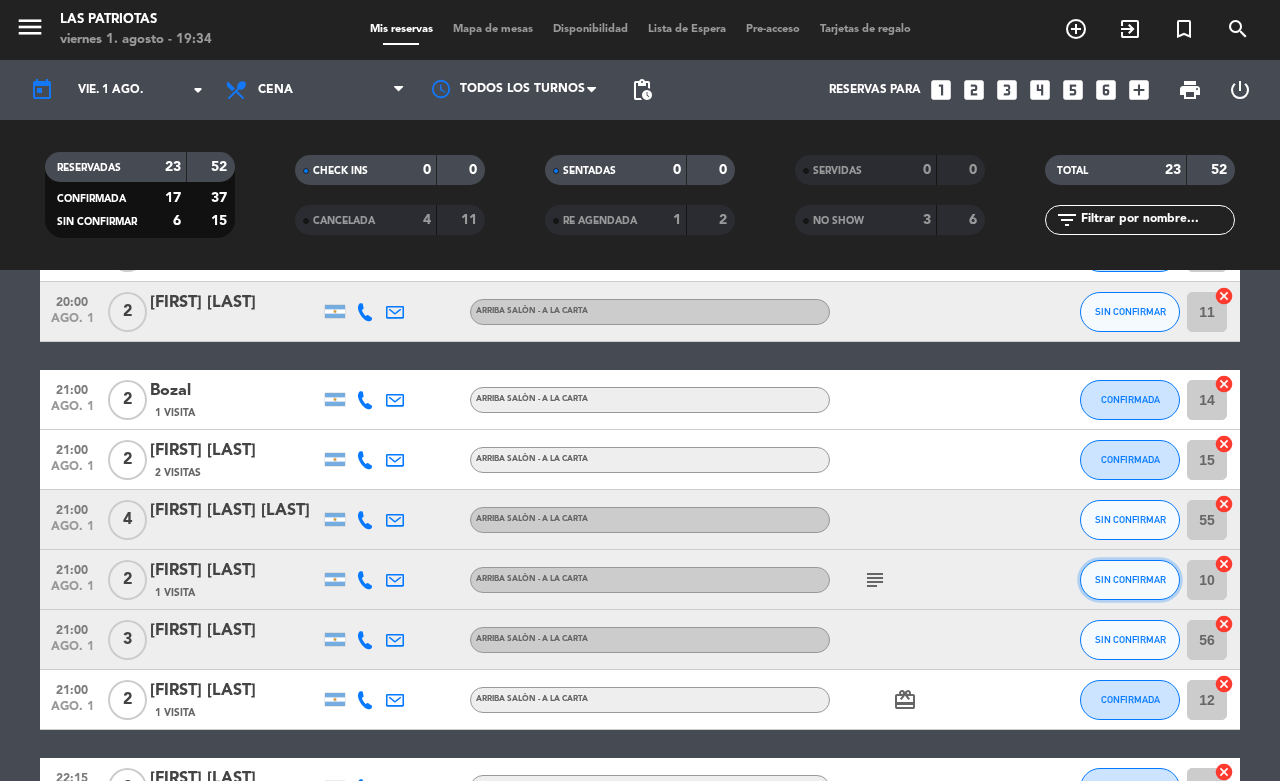 click on "SIN CONFIRMAR" 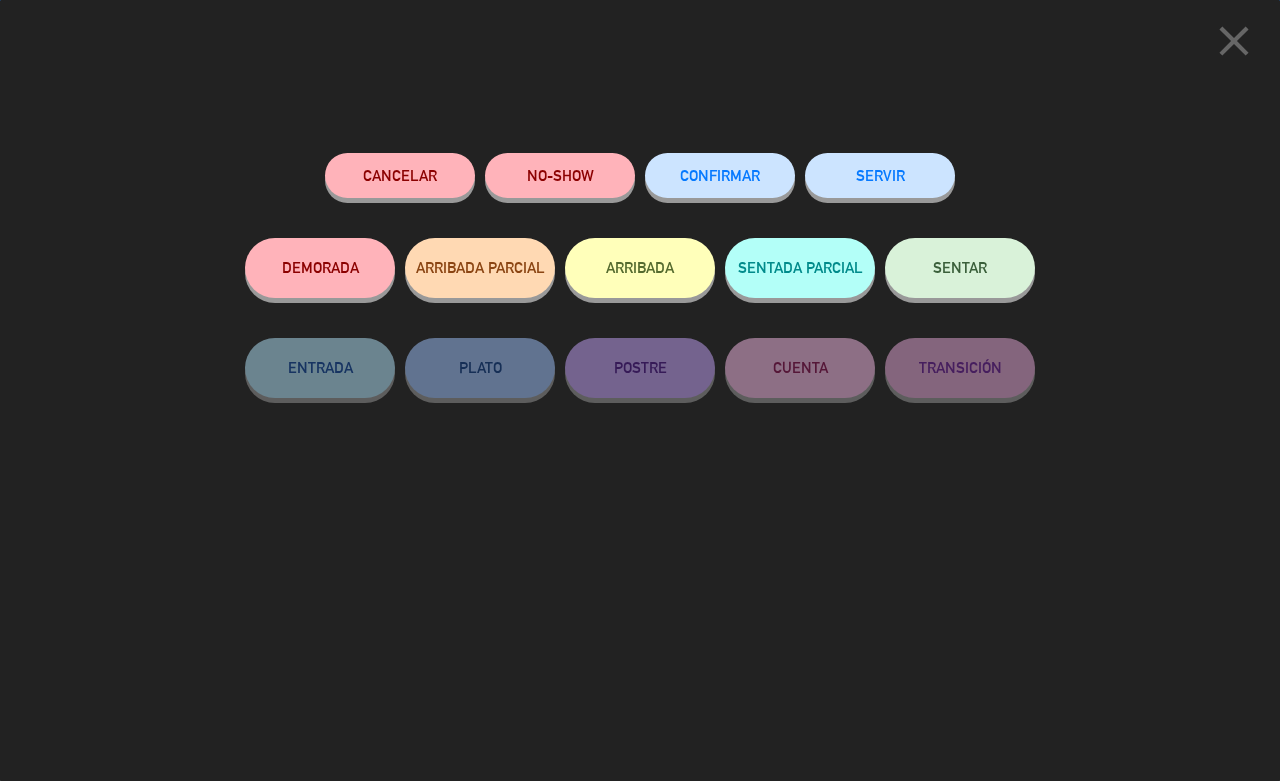 click on "CONFIRMAR" 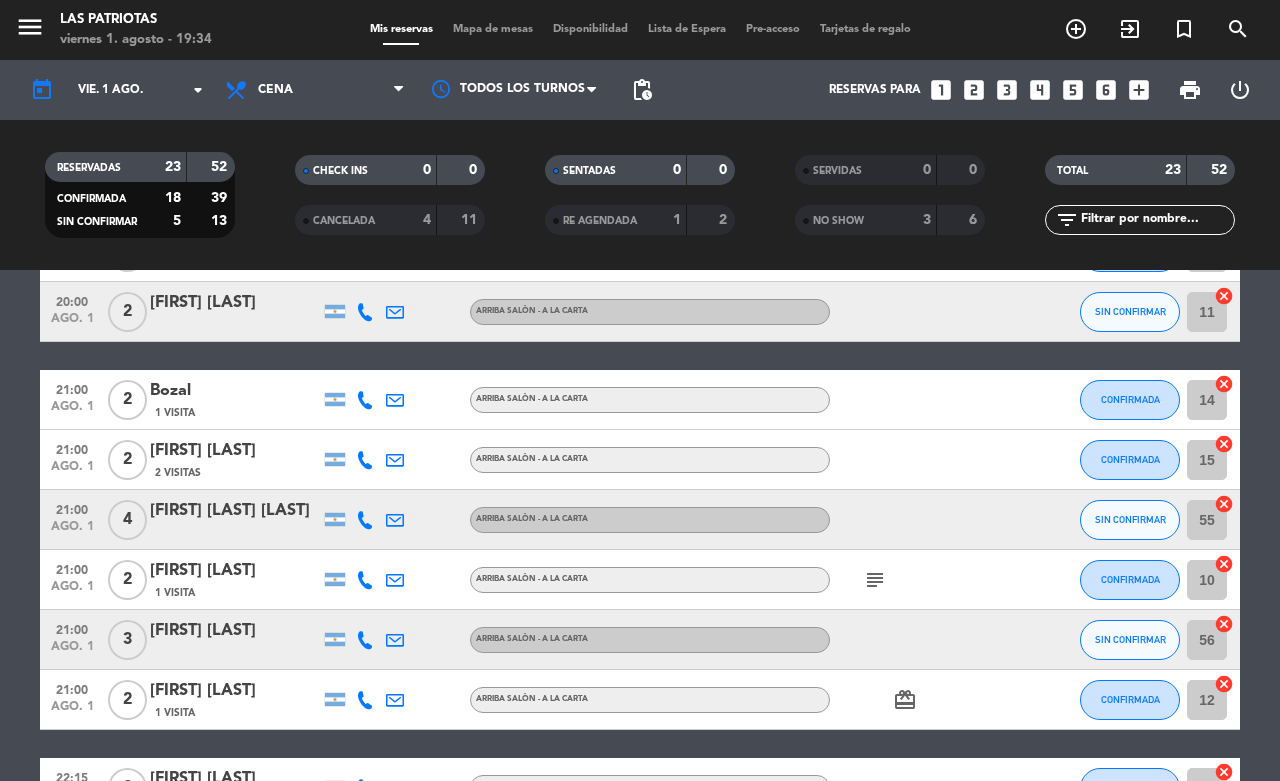 click on "subject" 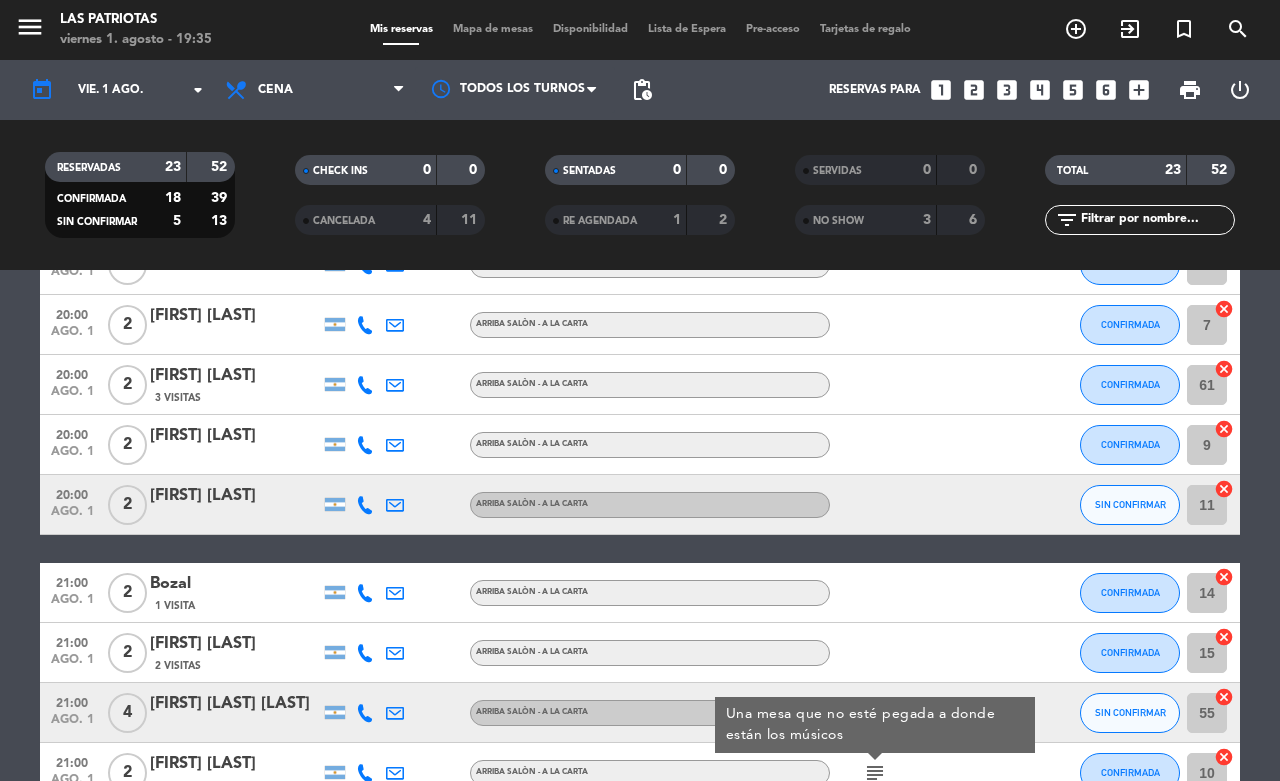 scroll, scrollTop: 500, scrollLeft: 0, axis: vertical 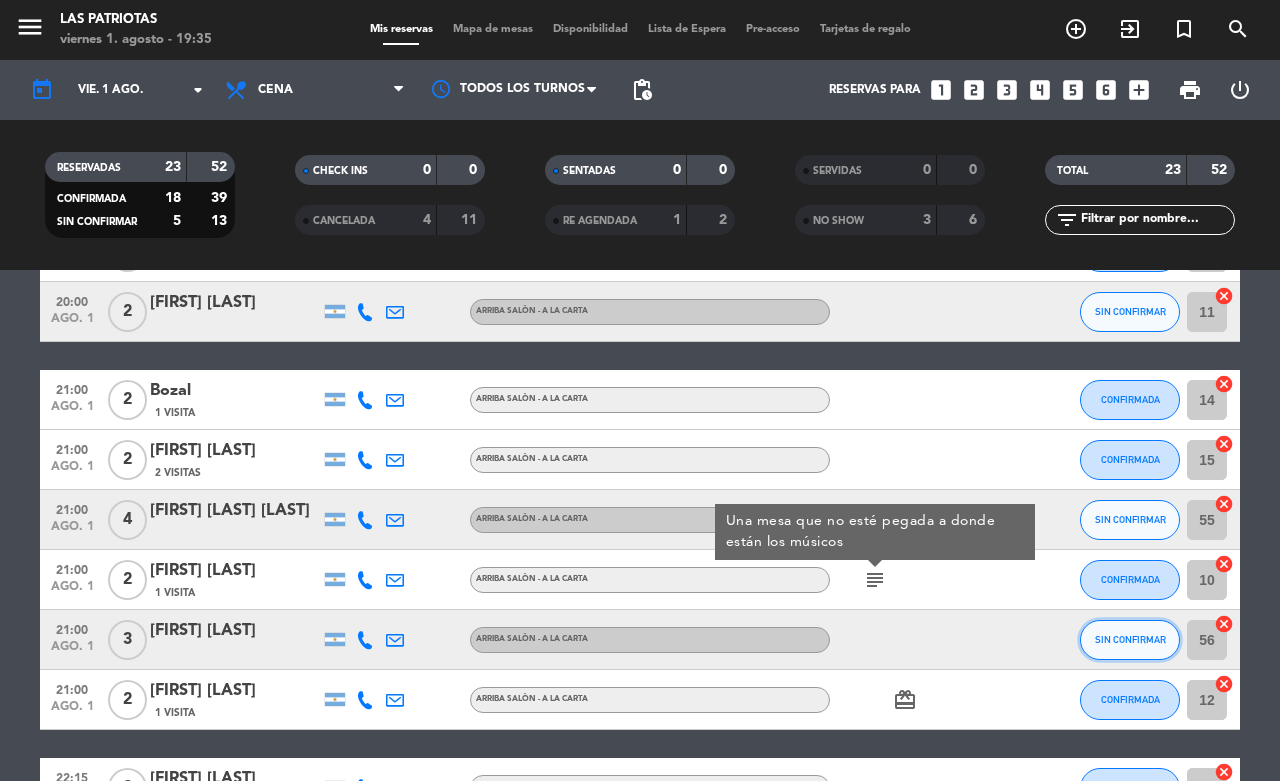 click on "SIN CONFIRMAR" 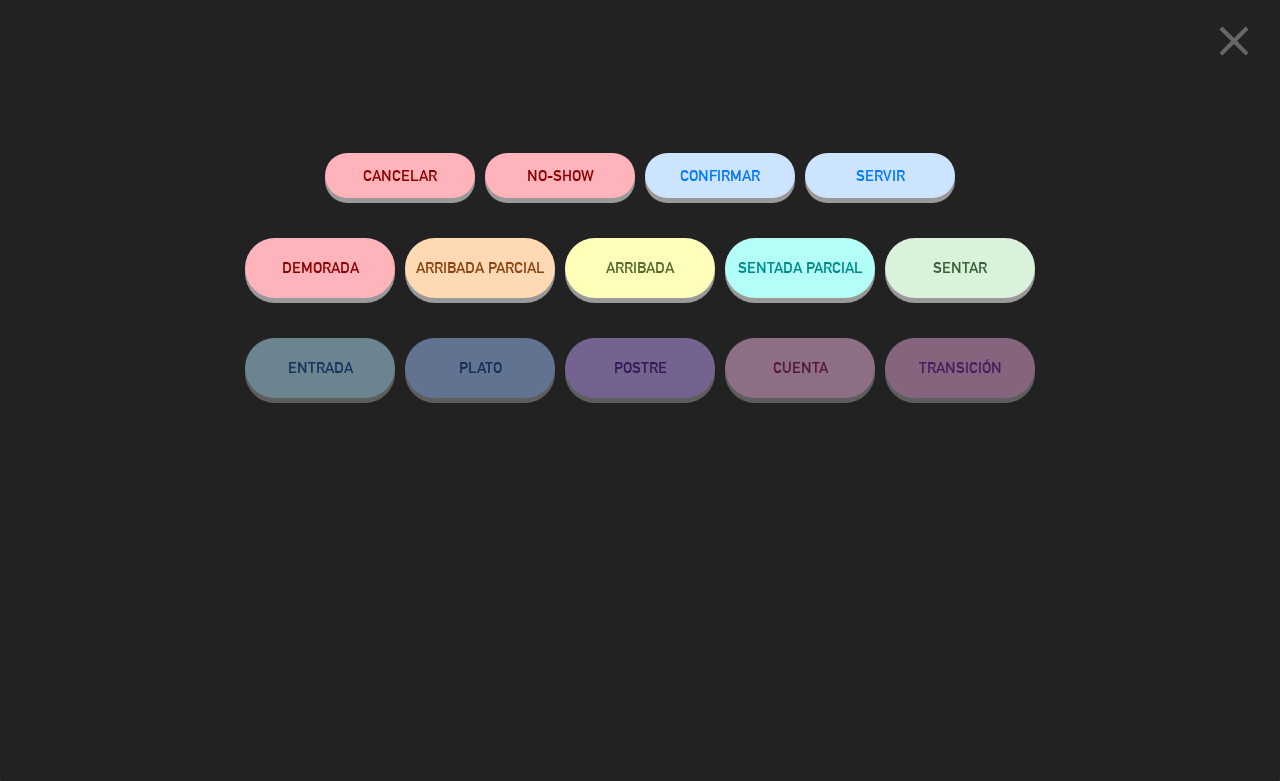 click on "CONFIRMAR" 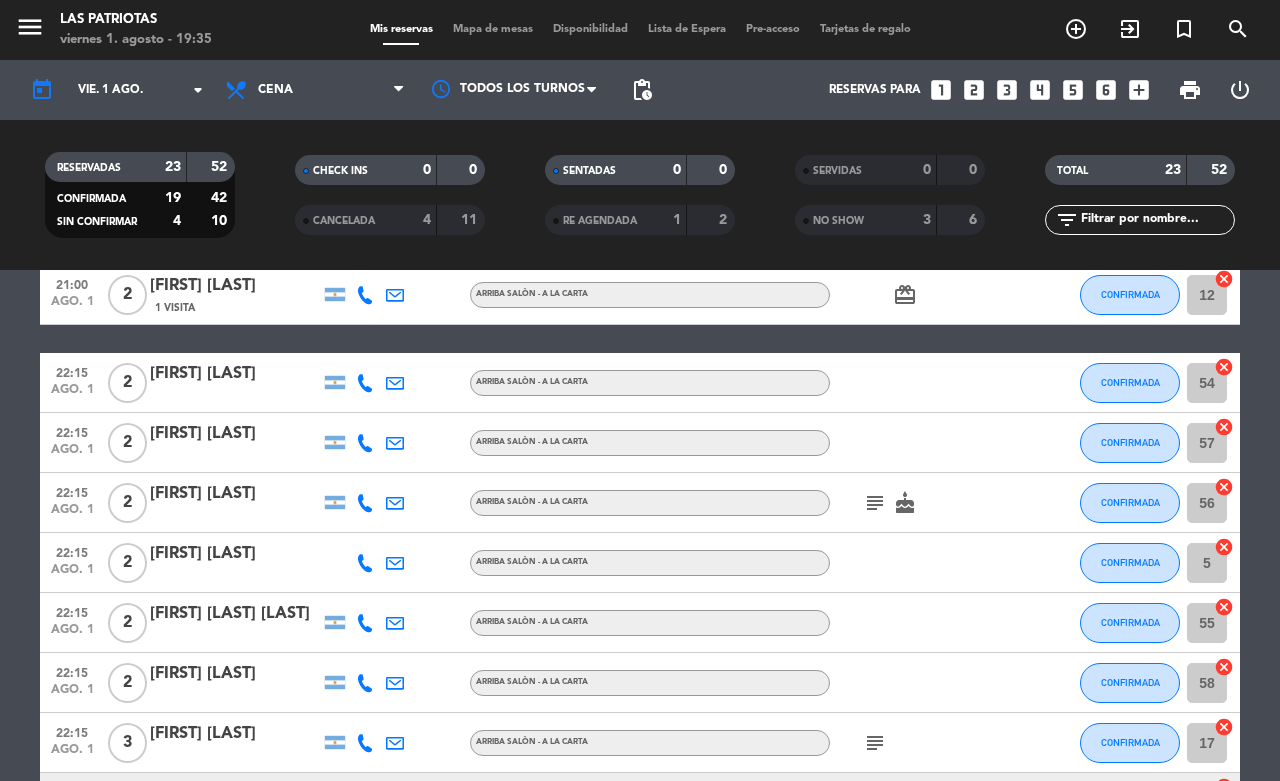 scroll, scrollTop: 866, scrollLeft: 0, axis: vertical 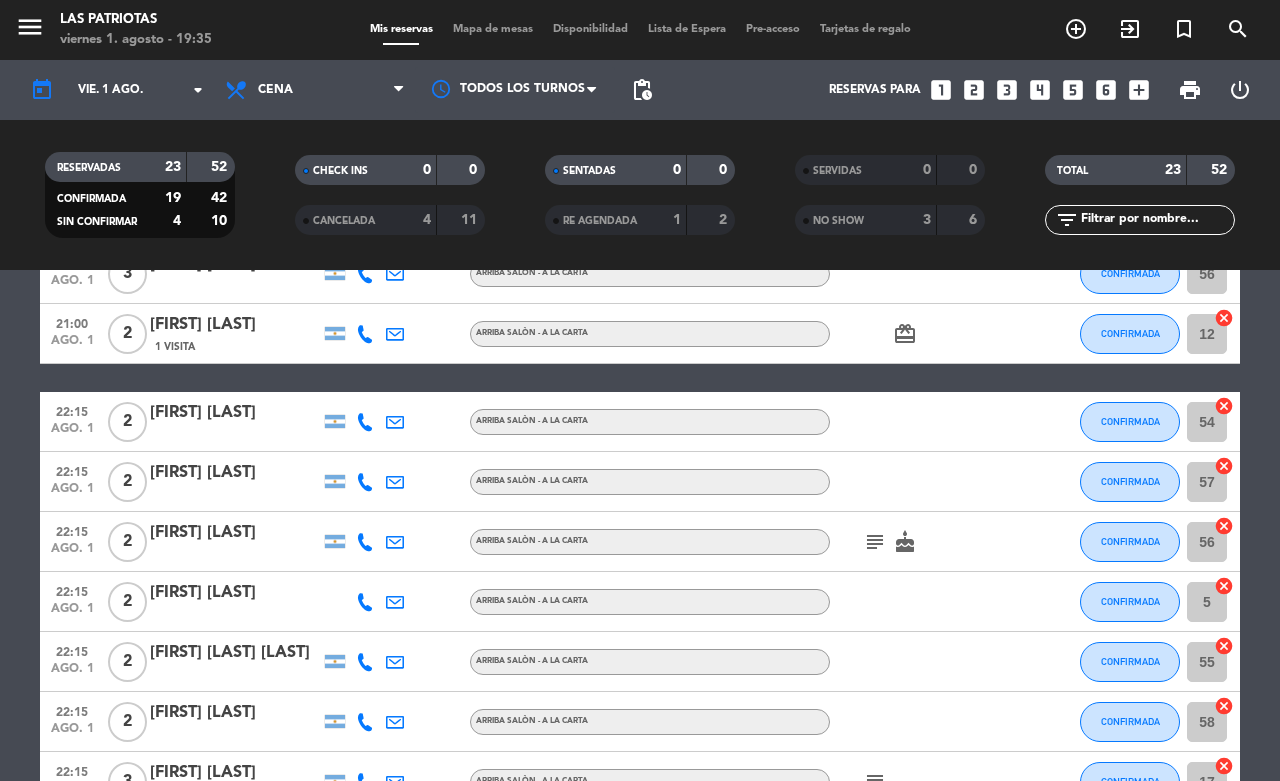 click on "subject" 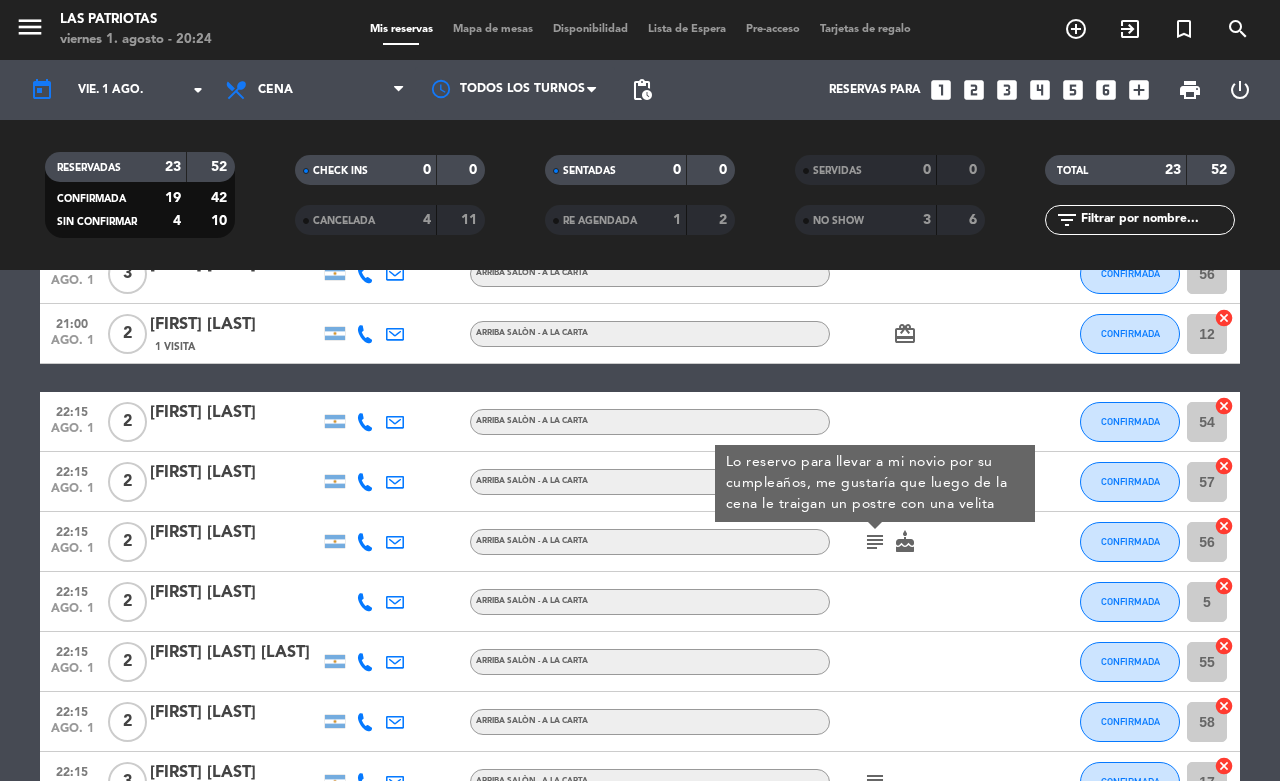scroll, scrollTop: 616, scrollLeft: 0, axis: vertical 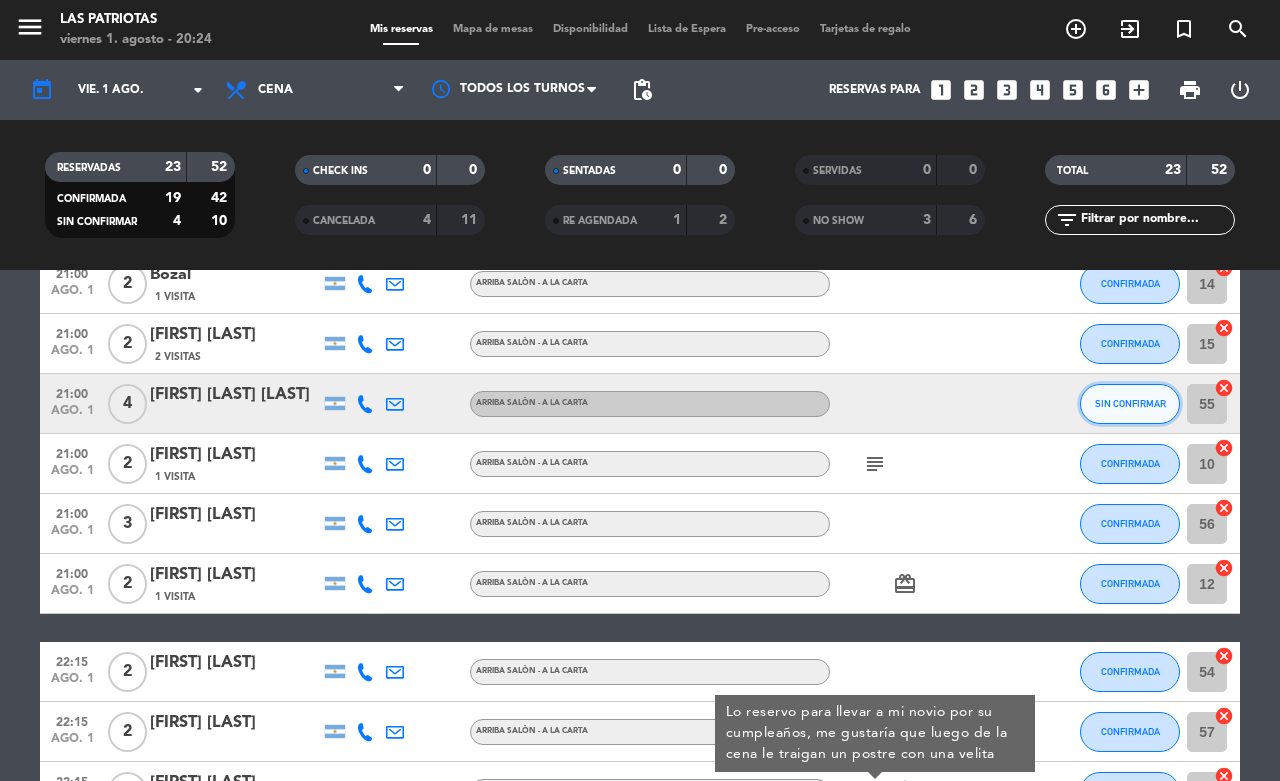 click on "SIN CONFIRMAR" 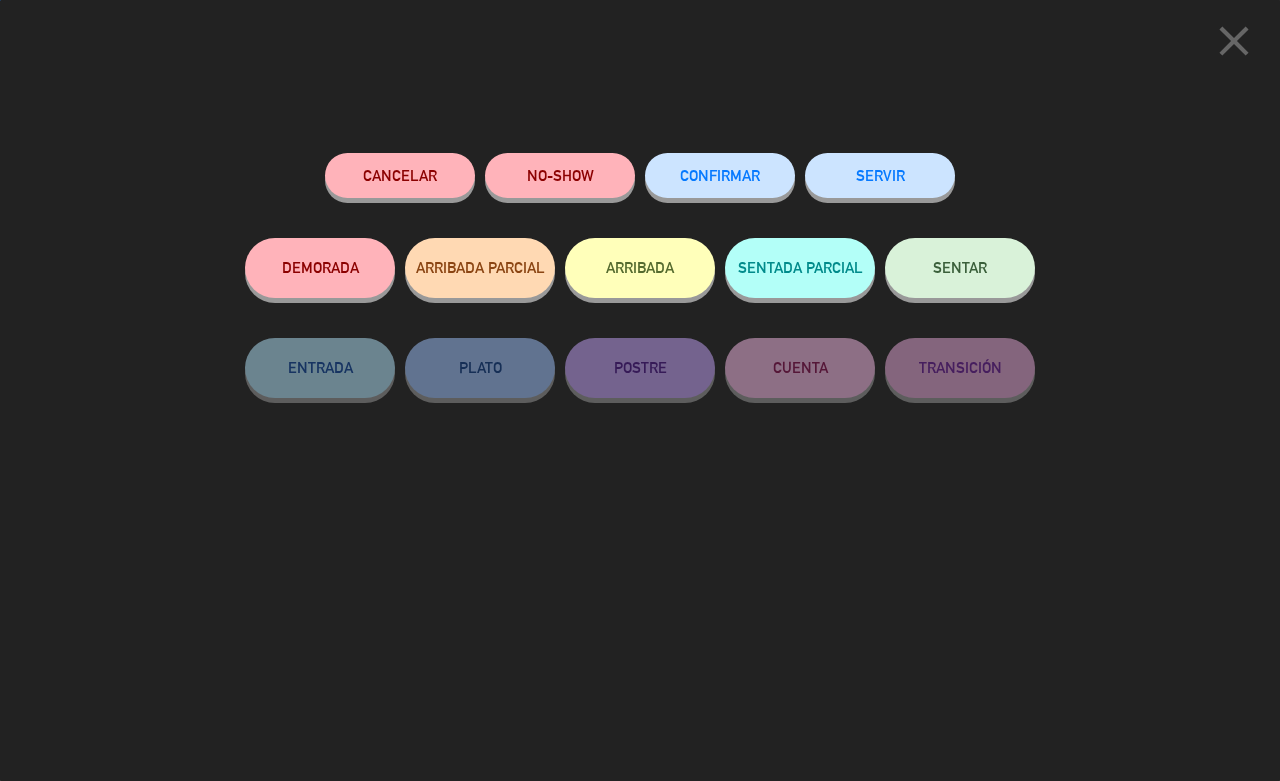 click on "CONFIRMAR" 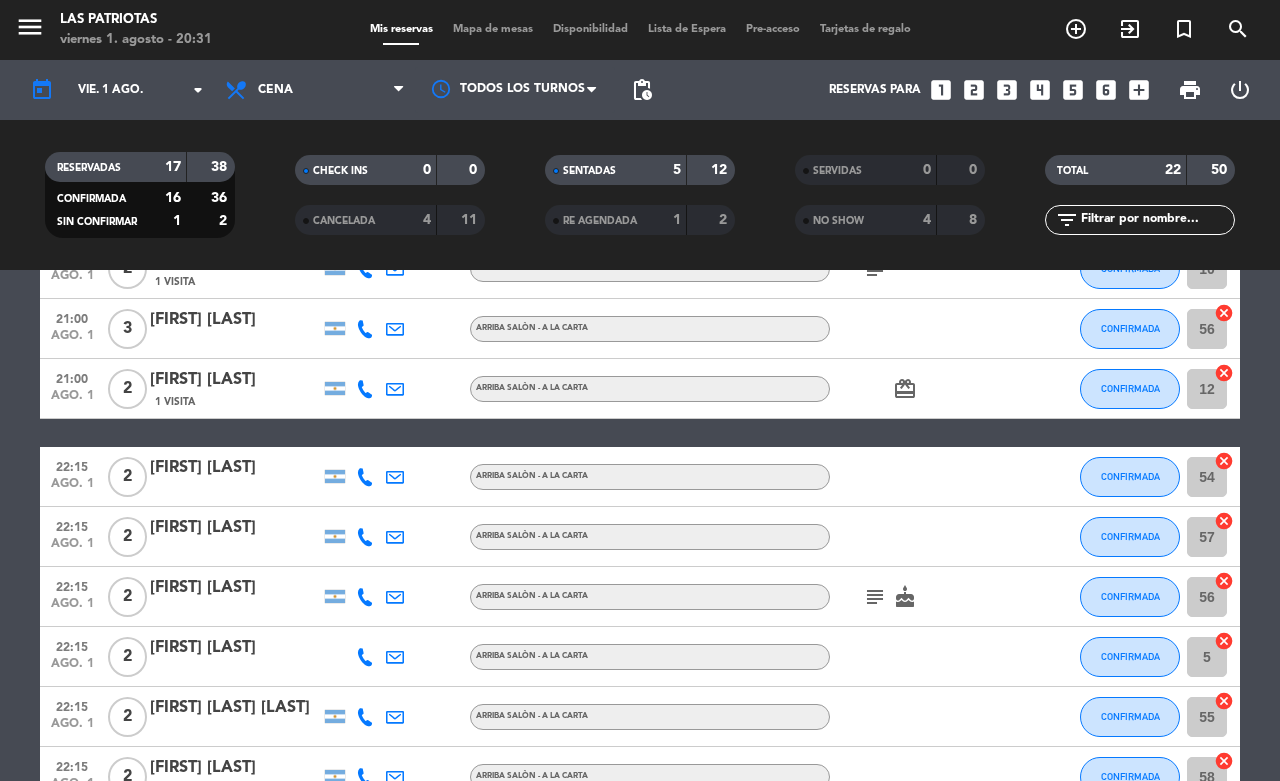 scroll, scrollTop: 750, scrollLeft: 0, axis: vertical 